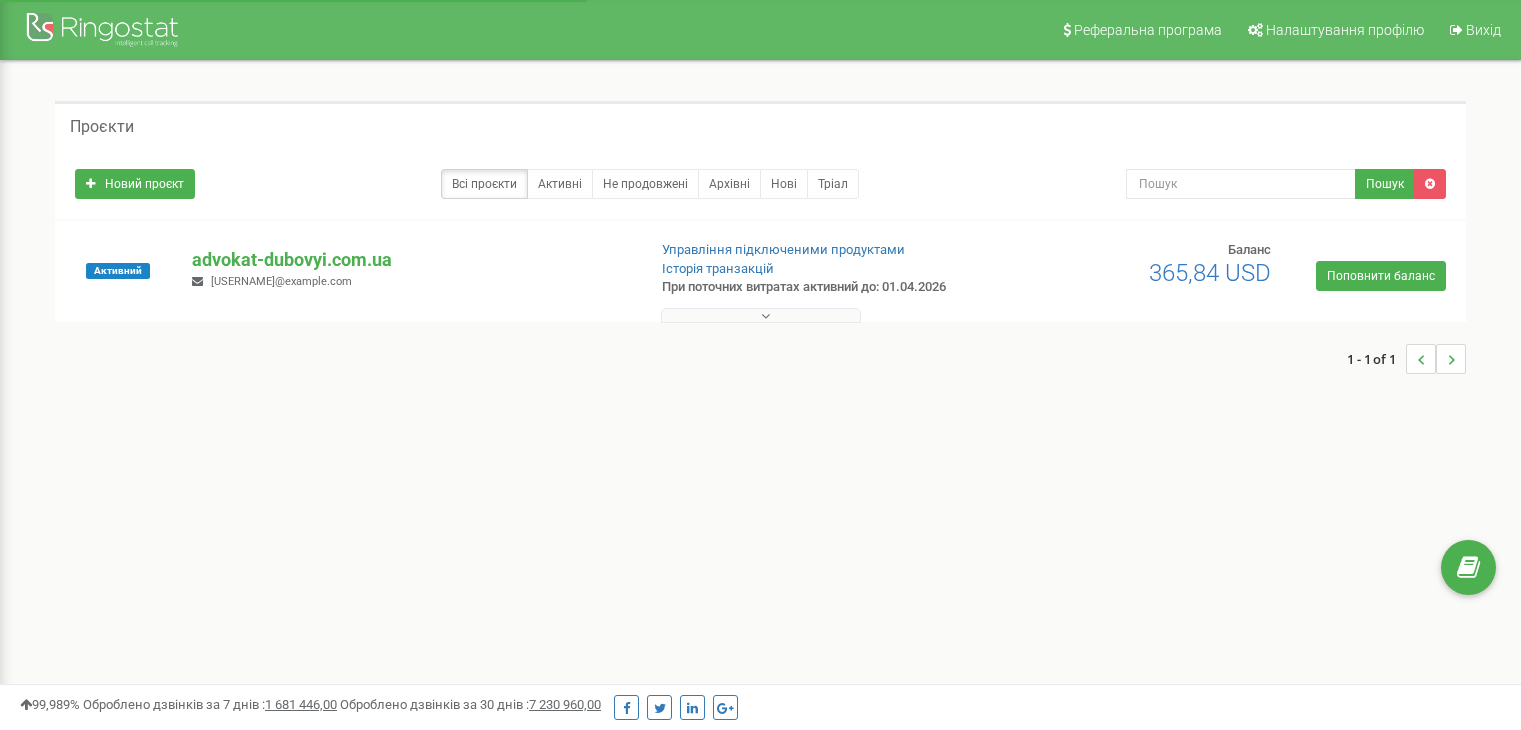 scroll, scrollTop: 0, scrollLeft: 0, axis: both 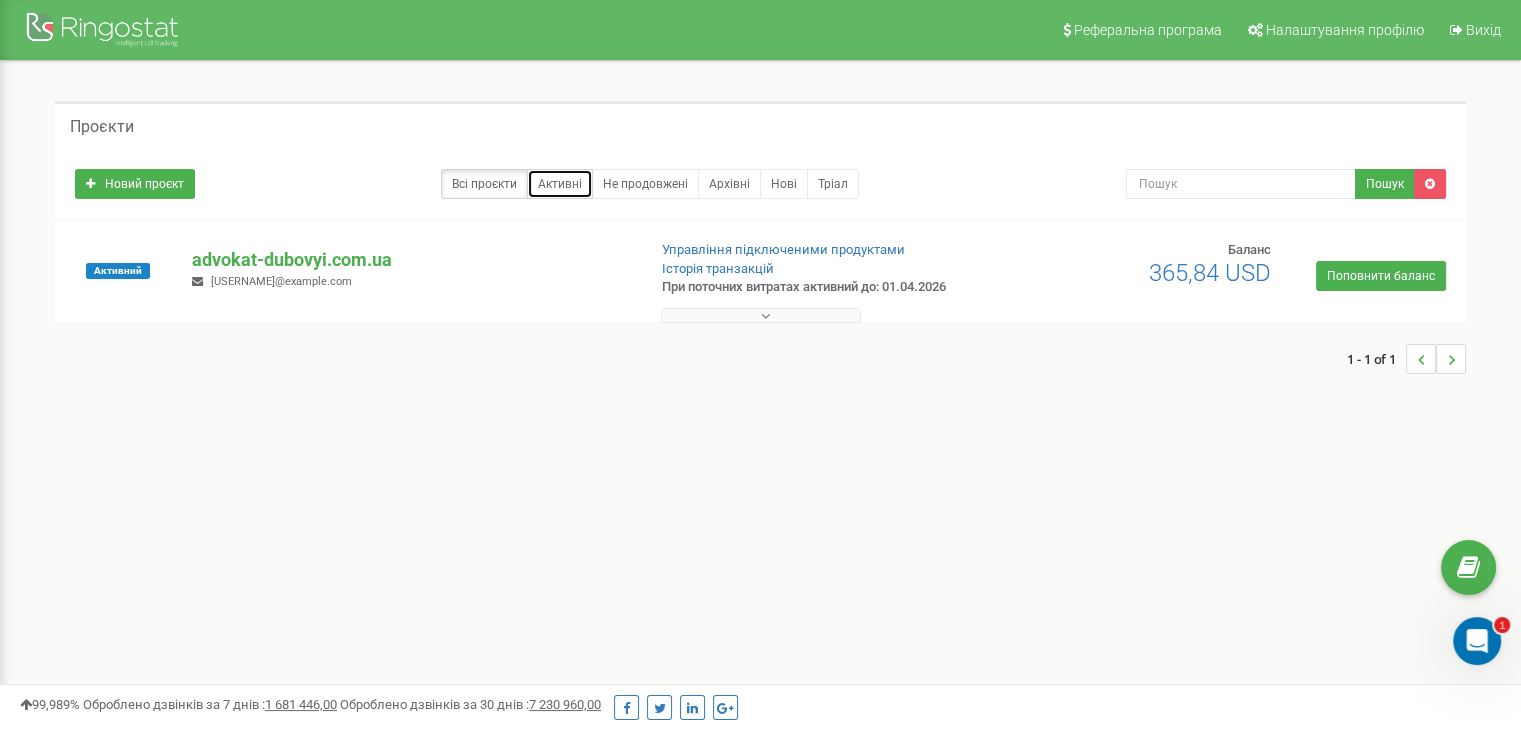click on "Активні" at bounding box center [560, 184] 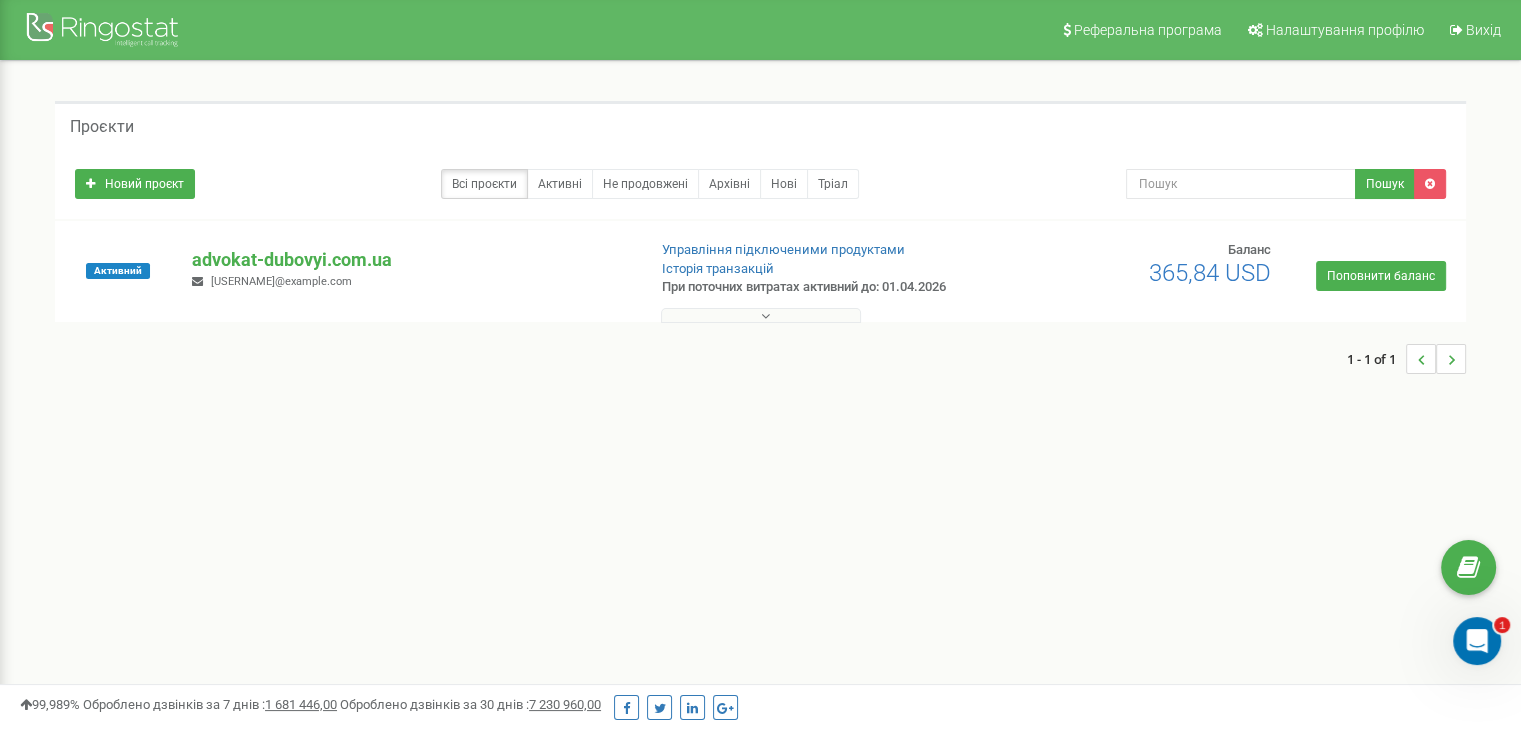 click at bounding box center [761, 315] 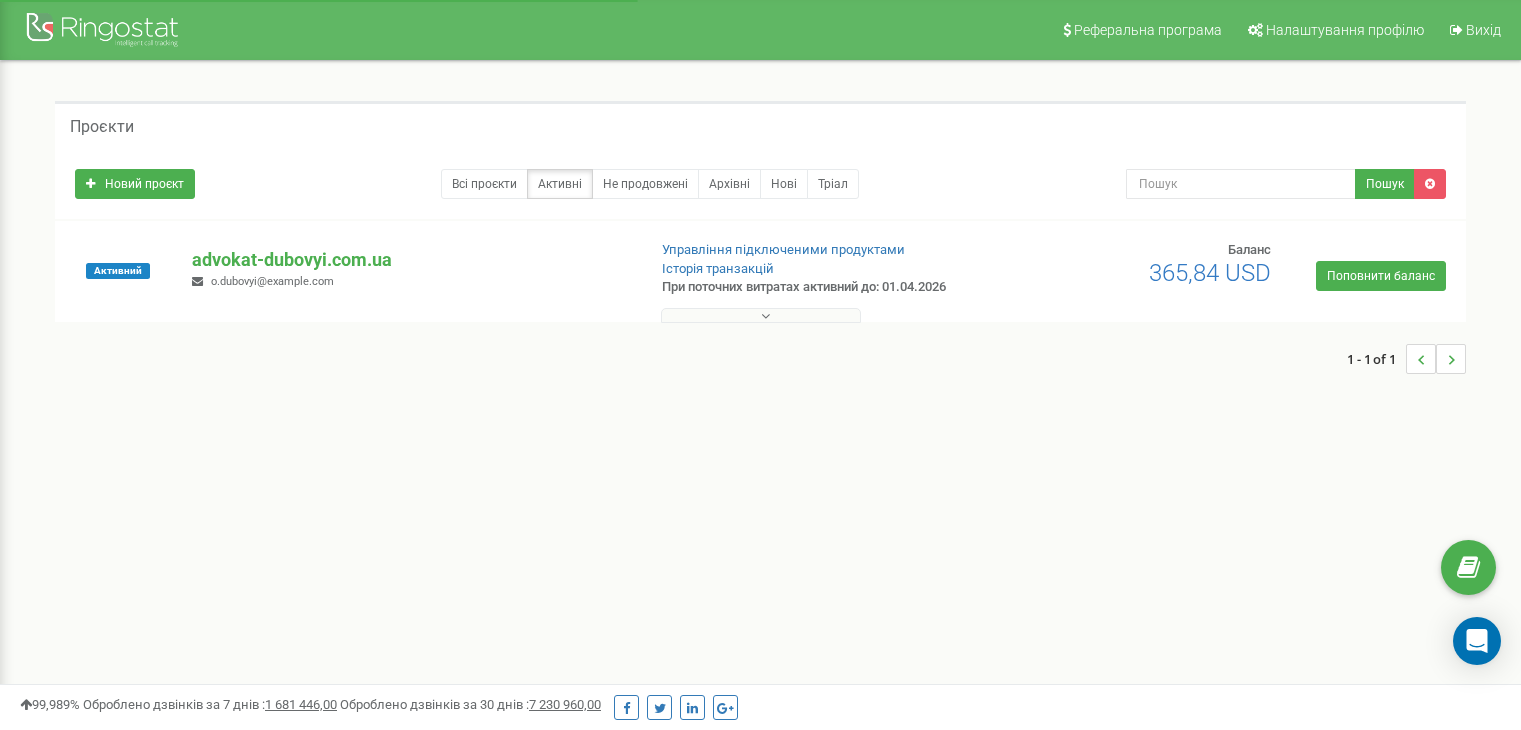 scroll, scrollTop: 0, scrollLeft: 0, axis: both 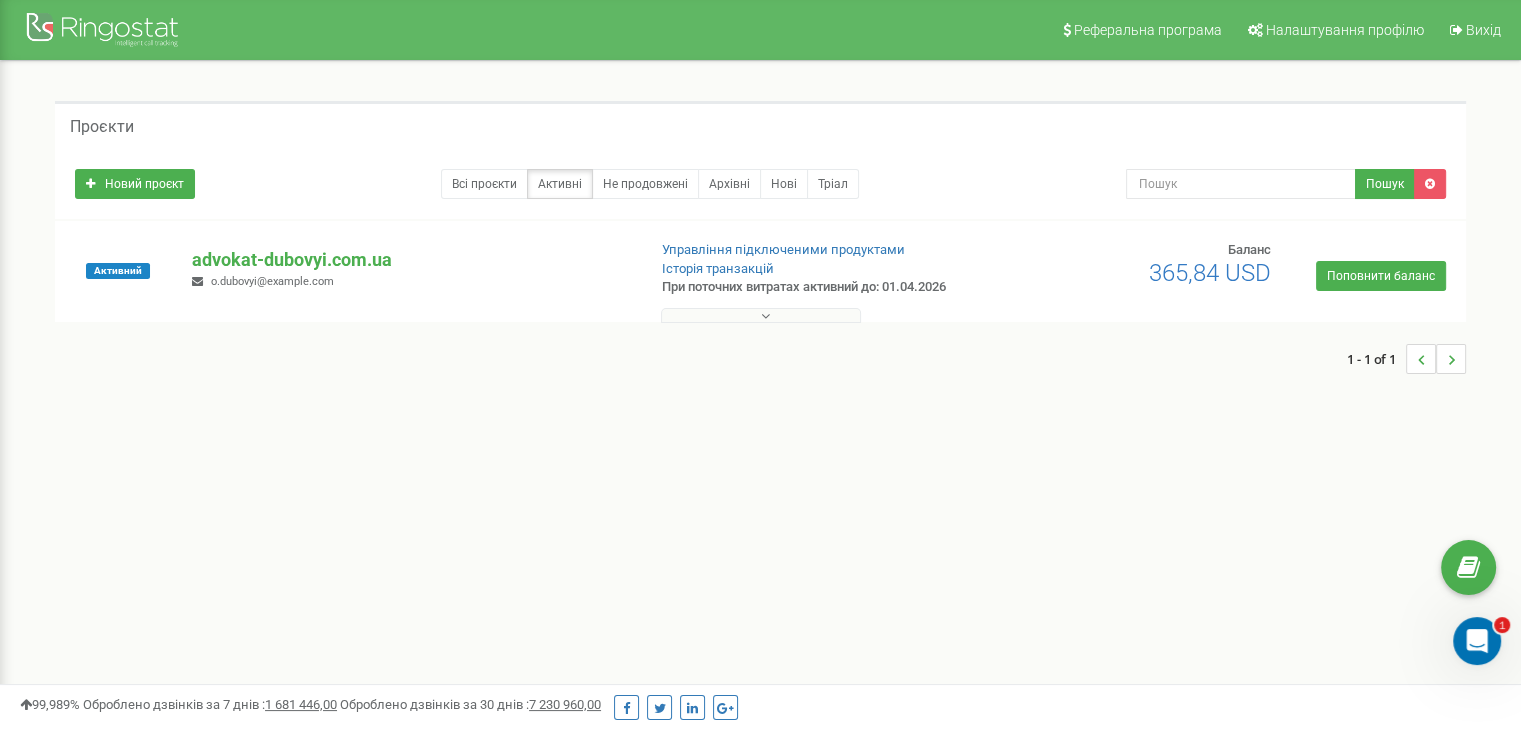click at bounding box center (761, 315) 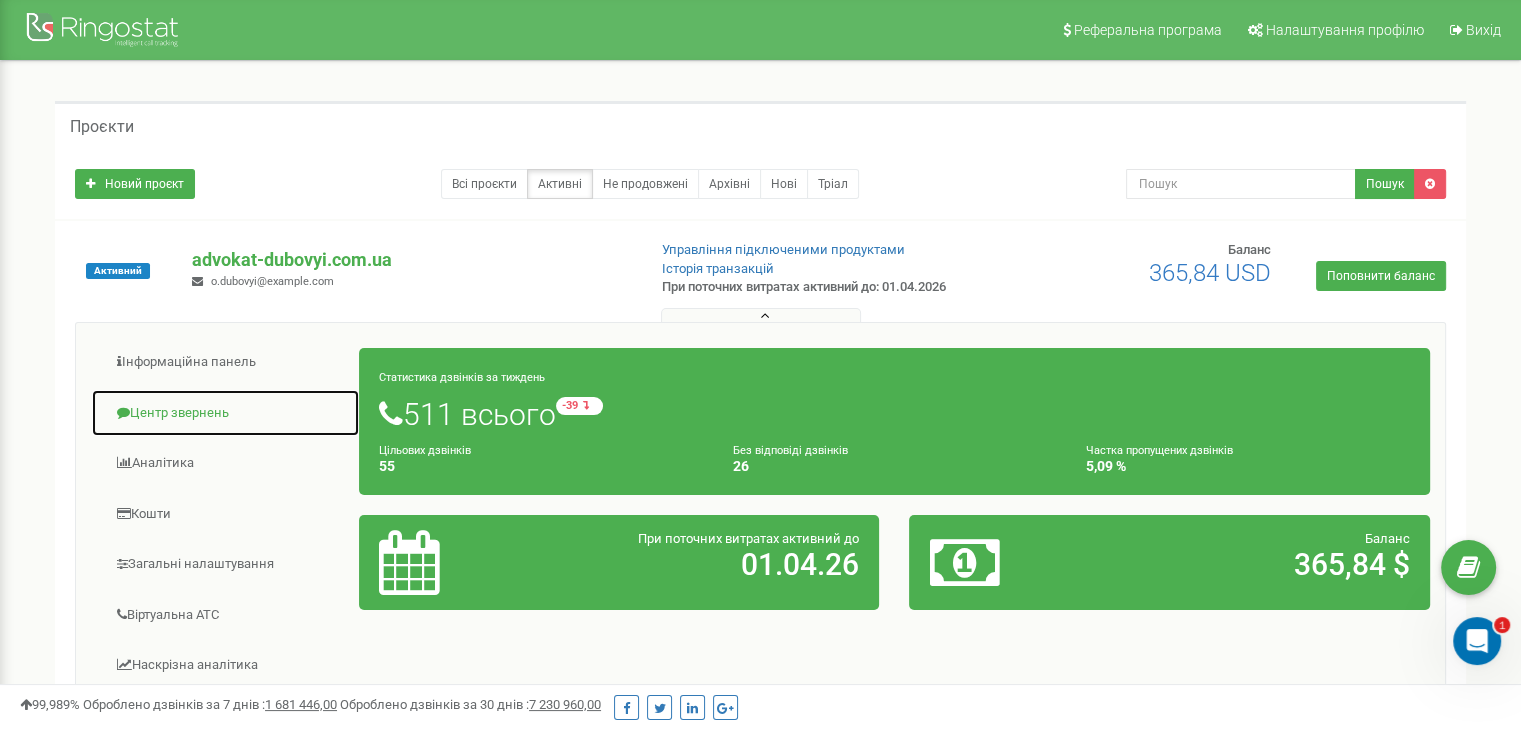 click on "Центр звернень" at bounding box center (225, 413) 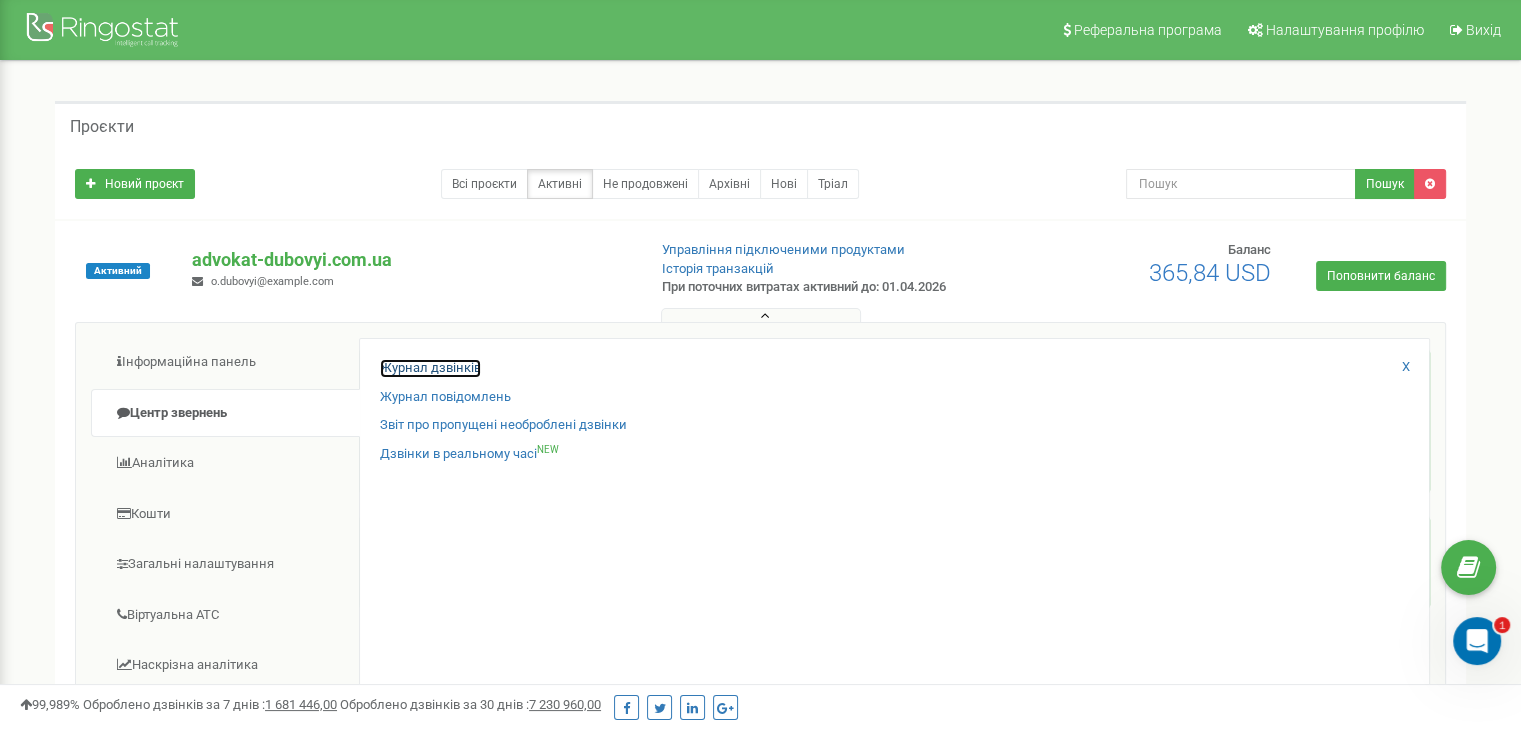 click on "Журнал дзвінків" at bounding box center (430, 368) 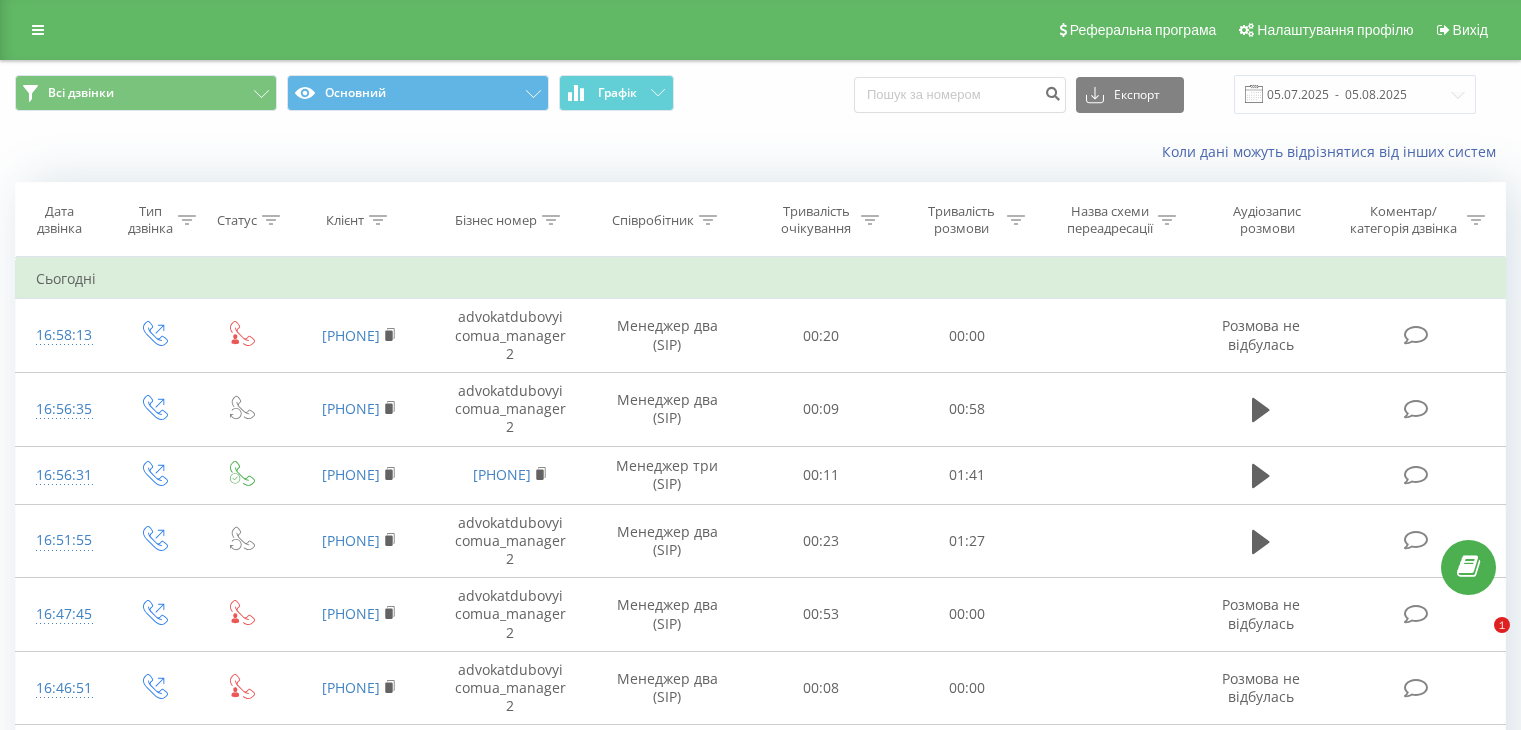 scroll, scrollTop: 0, scrollLeft: 0, axis: both 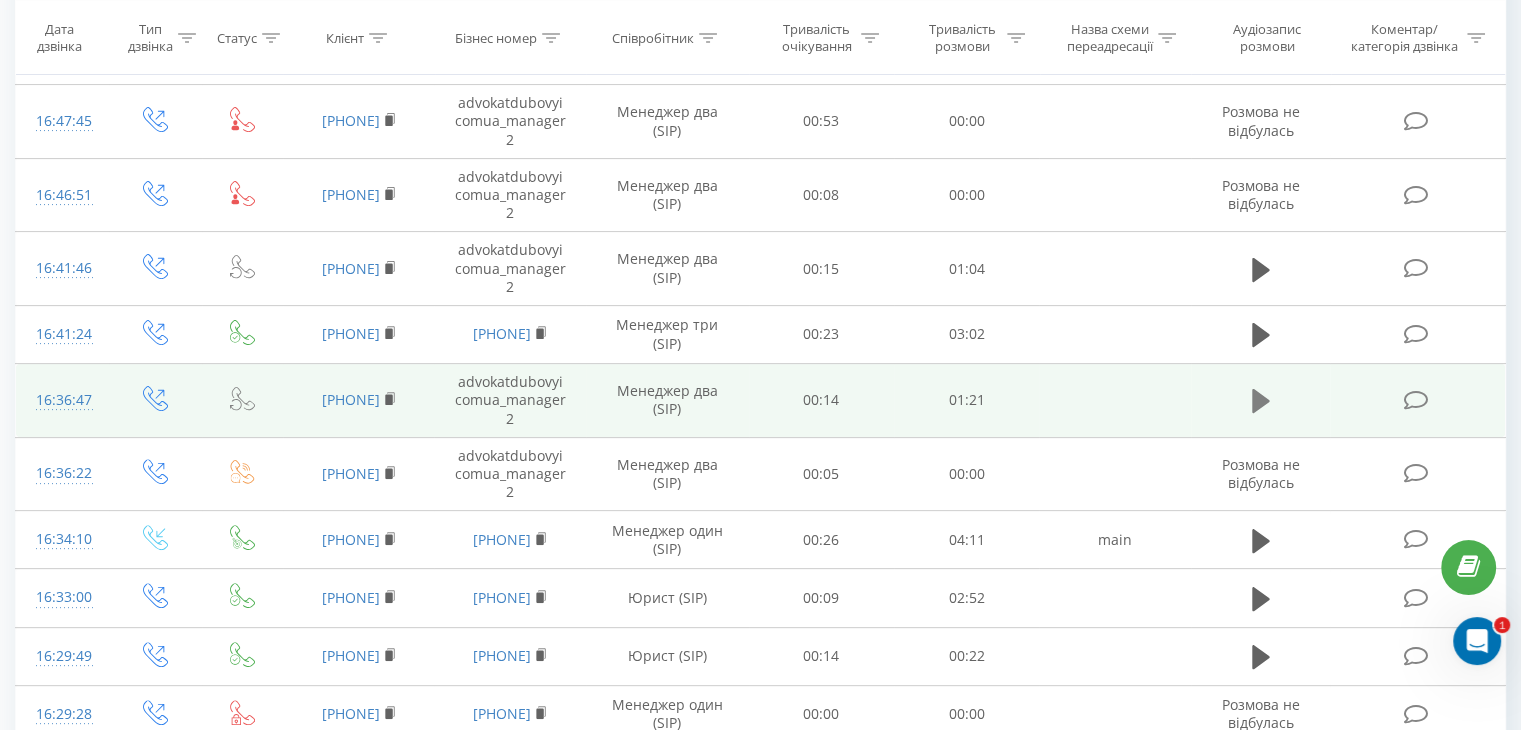 click at bounding box center (1261, 401) 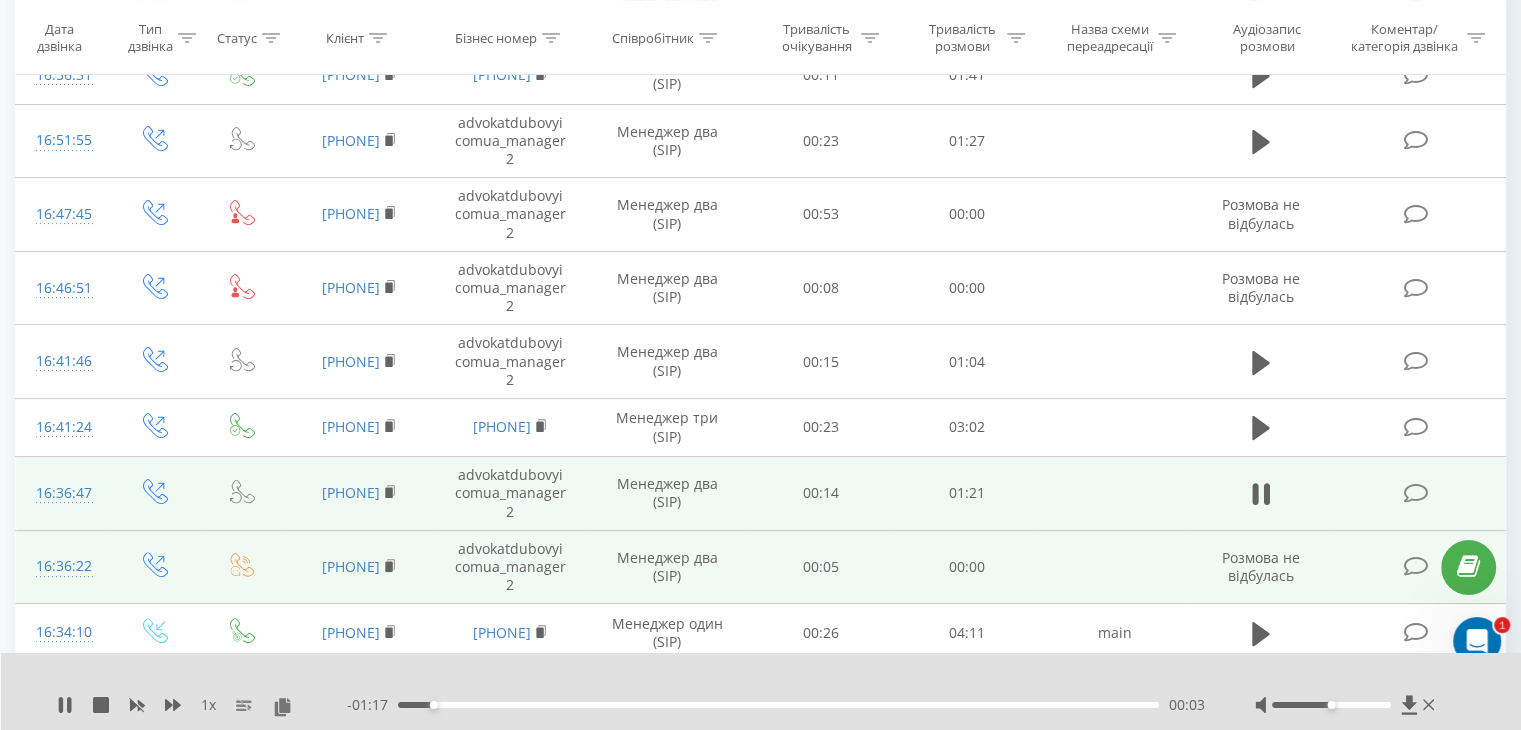 scroll, scrollTop: 393, scrollLeft: 0, axis: vertical 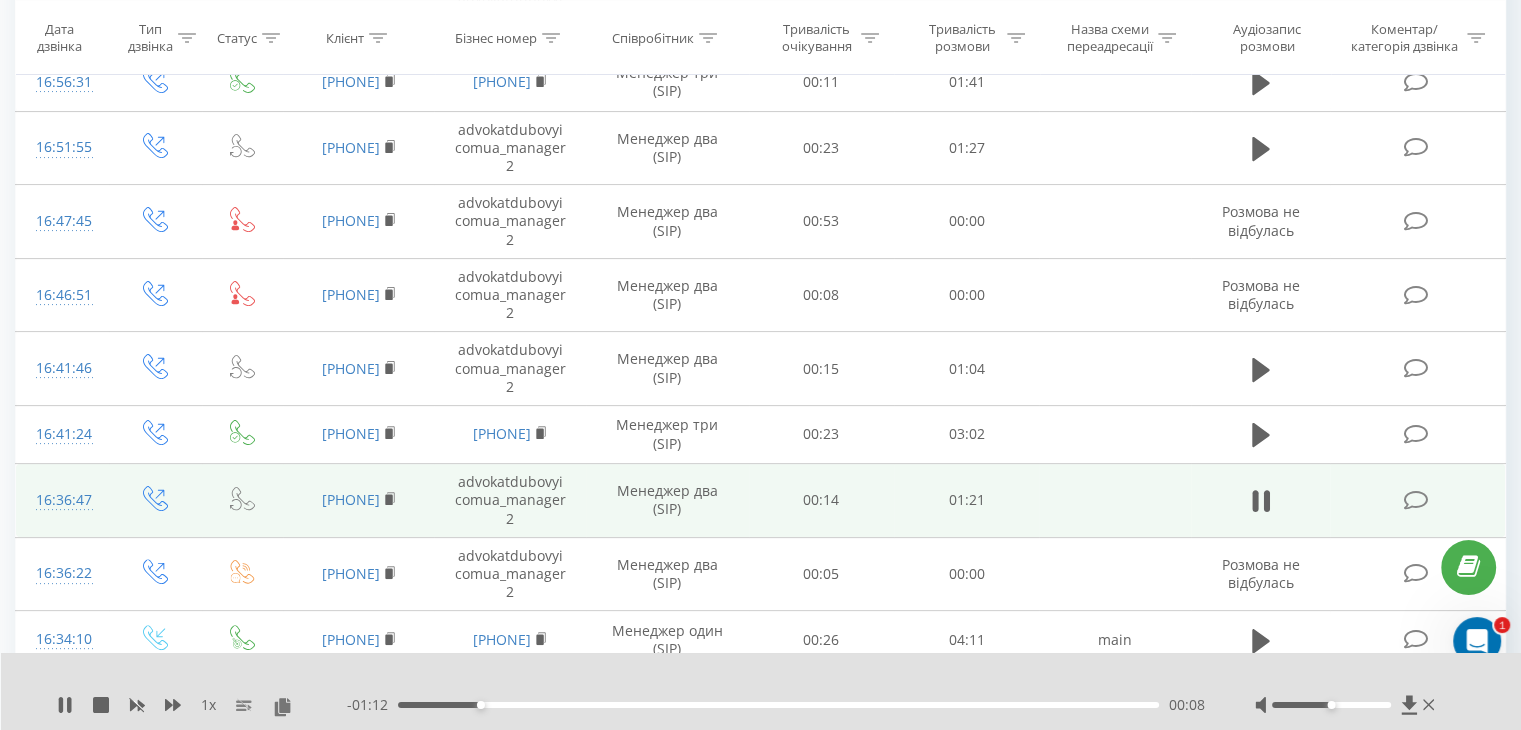 drag, startPoint x: 275, startPoint y: 390, endPoint x: 424, endPoint y: 389, distance: 149.00336 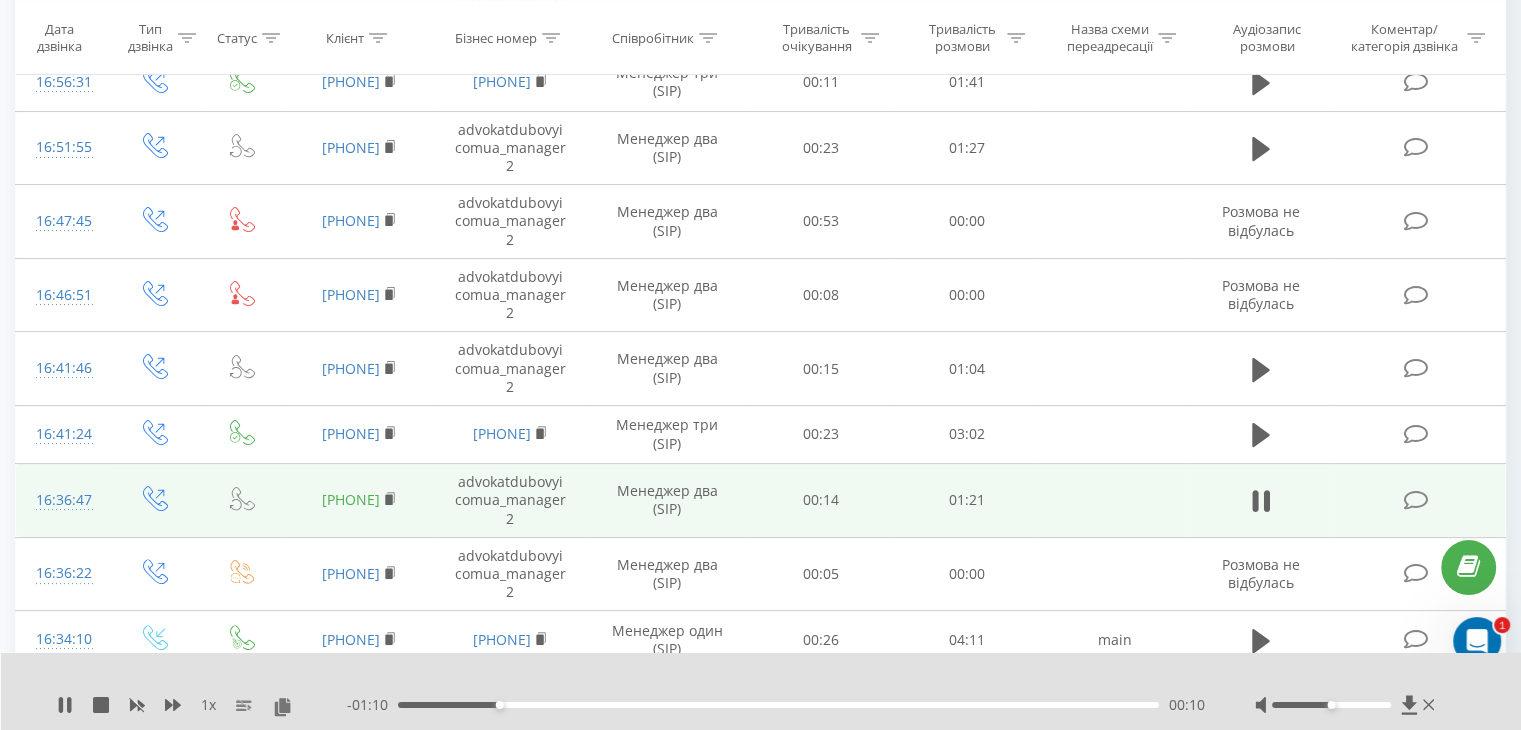 copy on "[PHONE]" 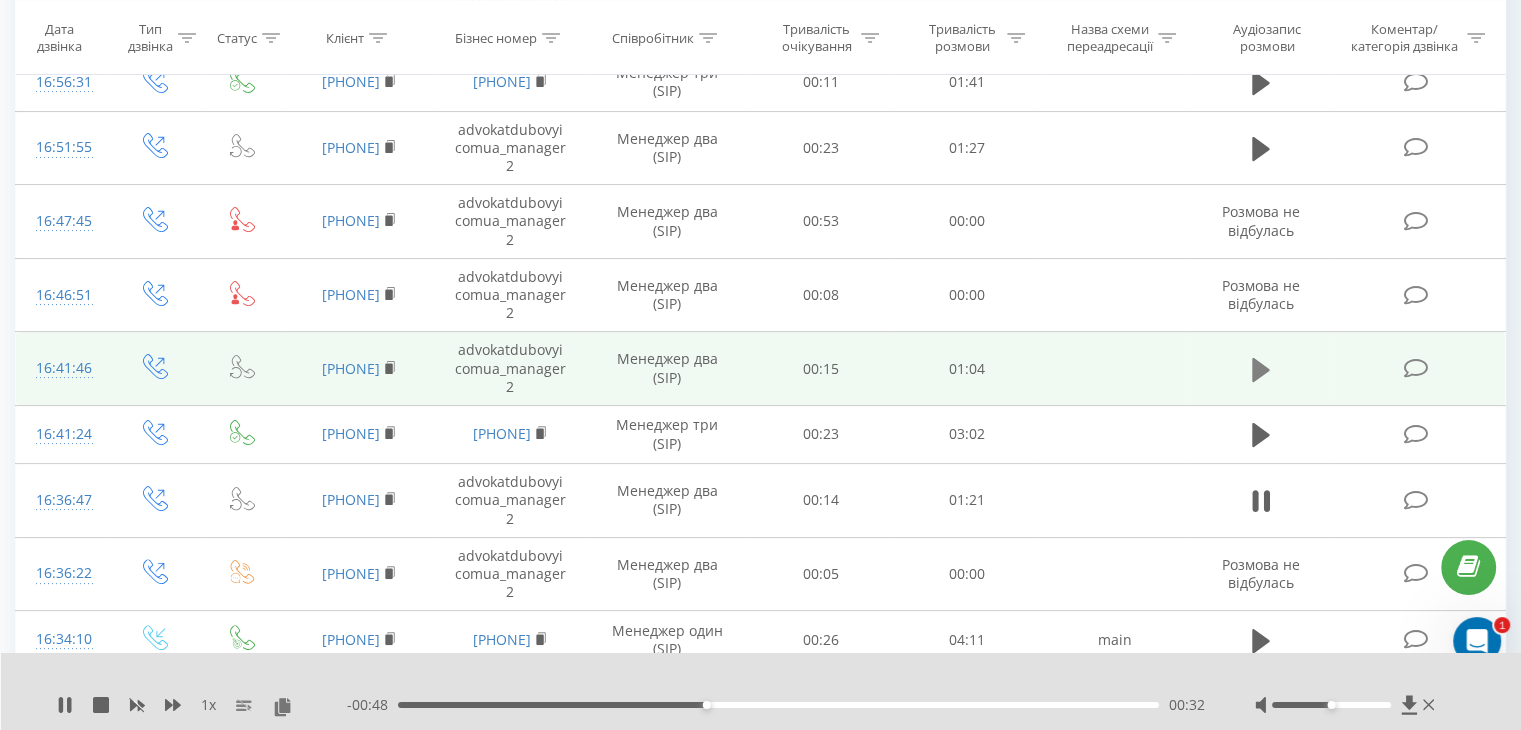 click 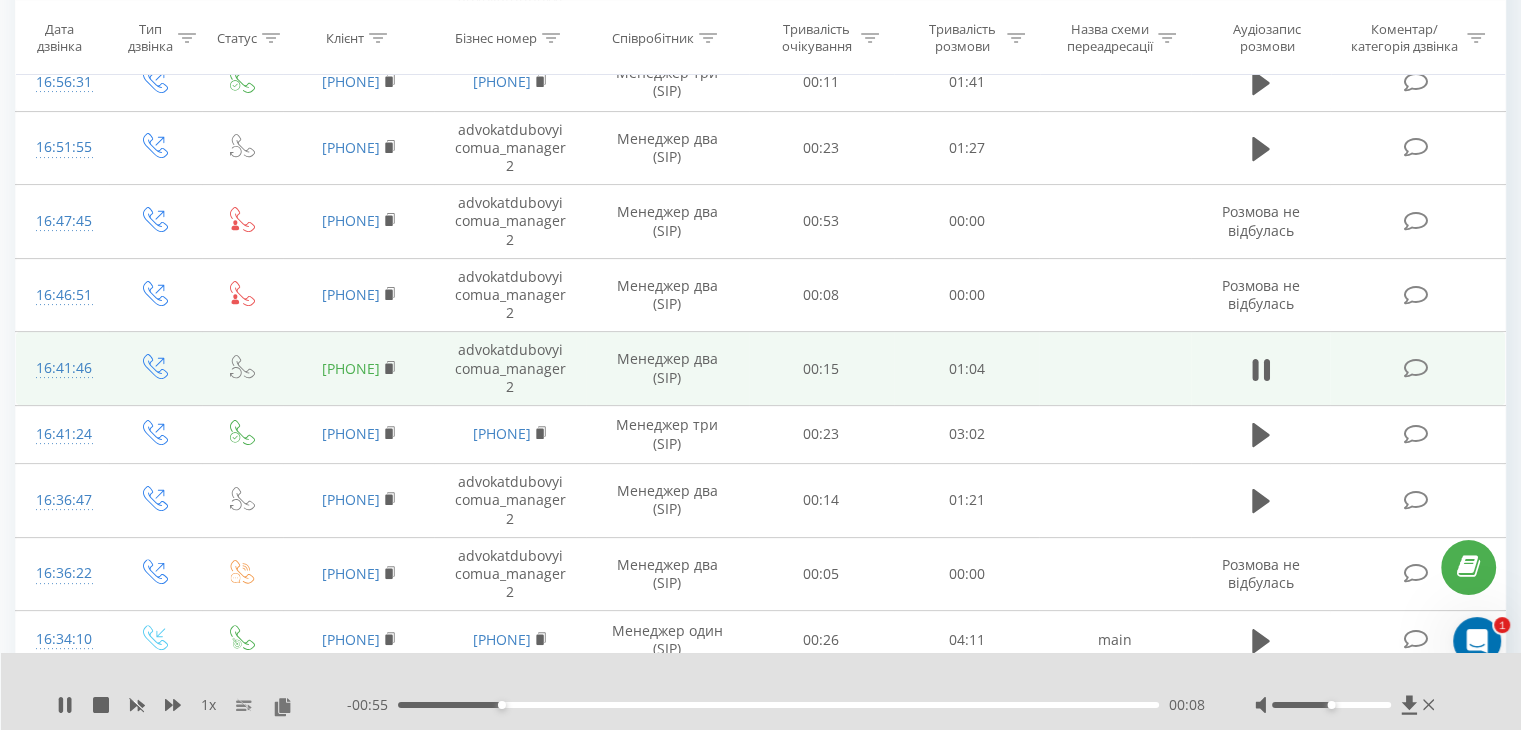drag, startPoint x: 289, startPoint y: 274, endPoint x: 406, endPoint y: 276, distance: 117.01709 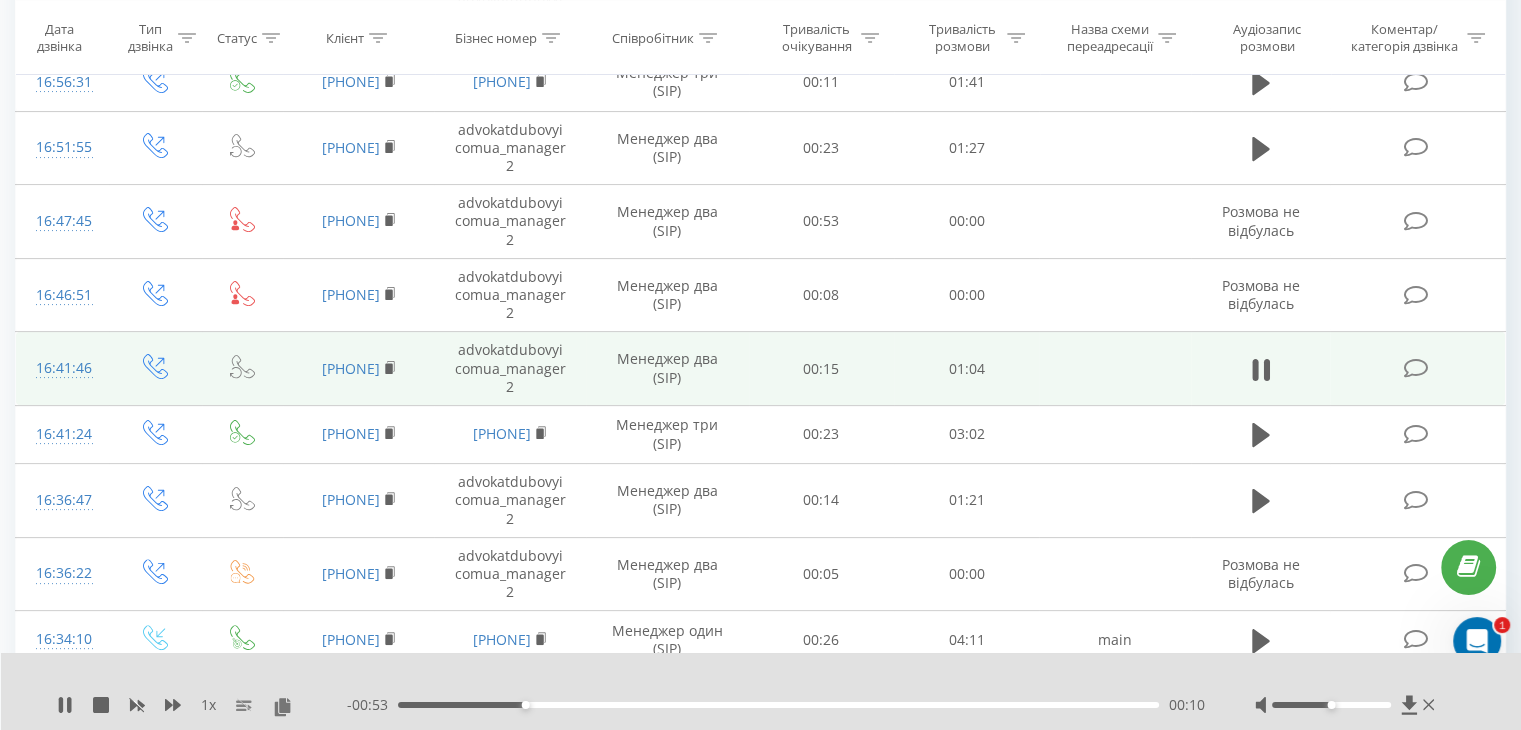 drag, startPoint x: 389, startPoint y: 272, endPoint x: 279, endPoint y: 281, distance: 110.36757 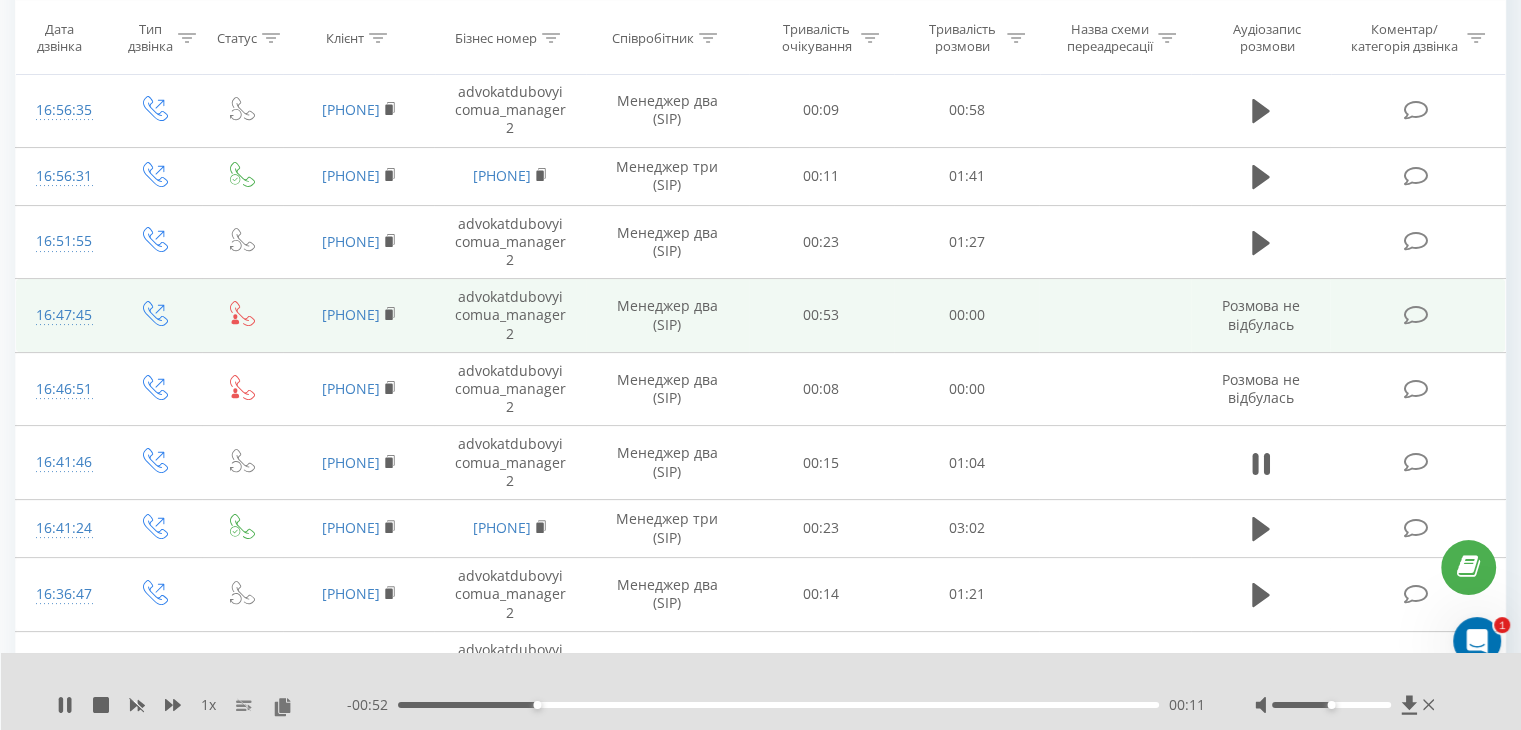 scroll, scrollTop: 293, scrollLeft: 0, axis: vertical 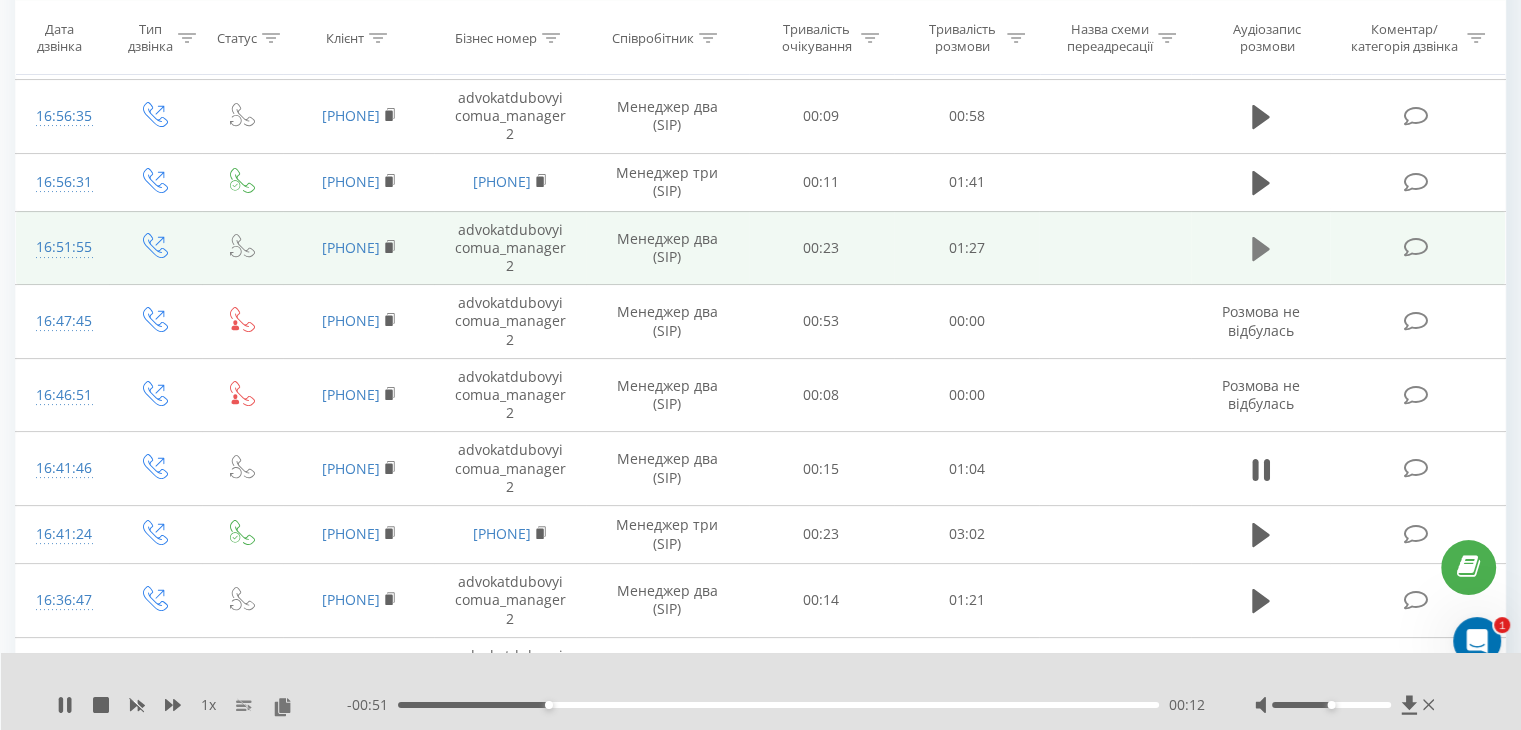 click 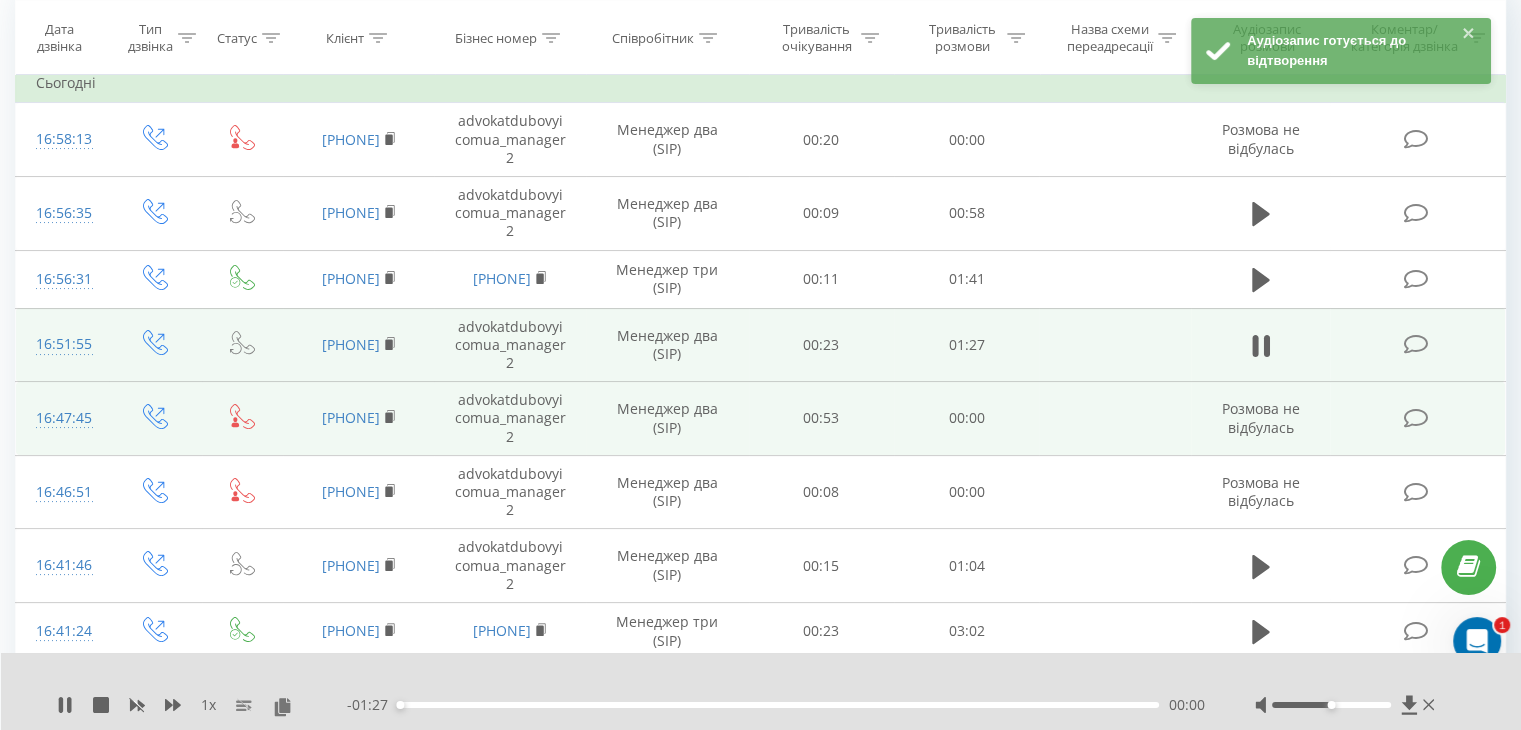 scroll, scrollTop: 193, scrollLeft: 0, axis: vertical 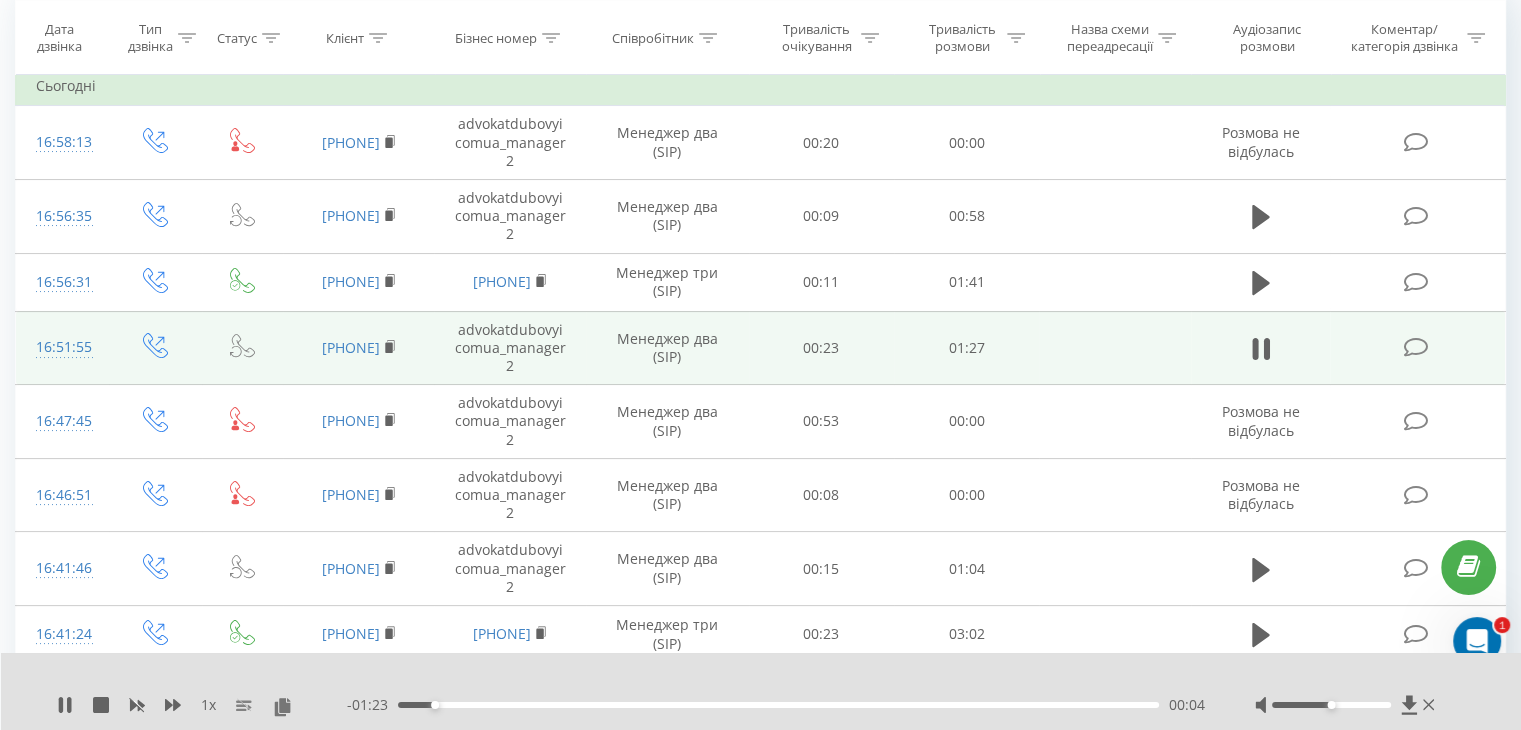drag, startPoint x: 288, startPoint y: 296, endPoint x: 425, endPoint y: 299, distance: 137.03284 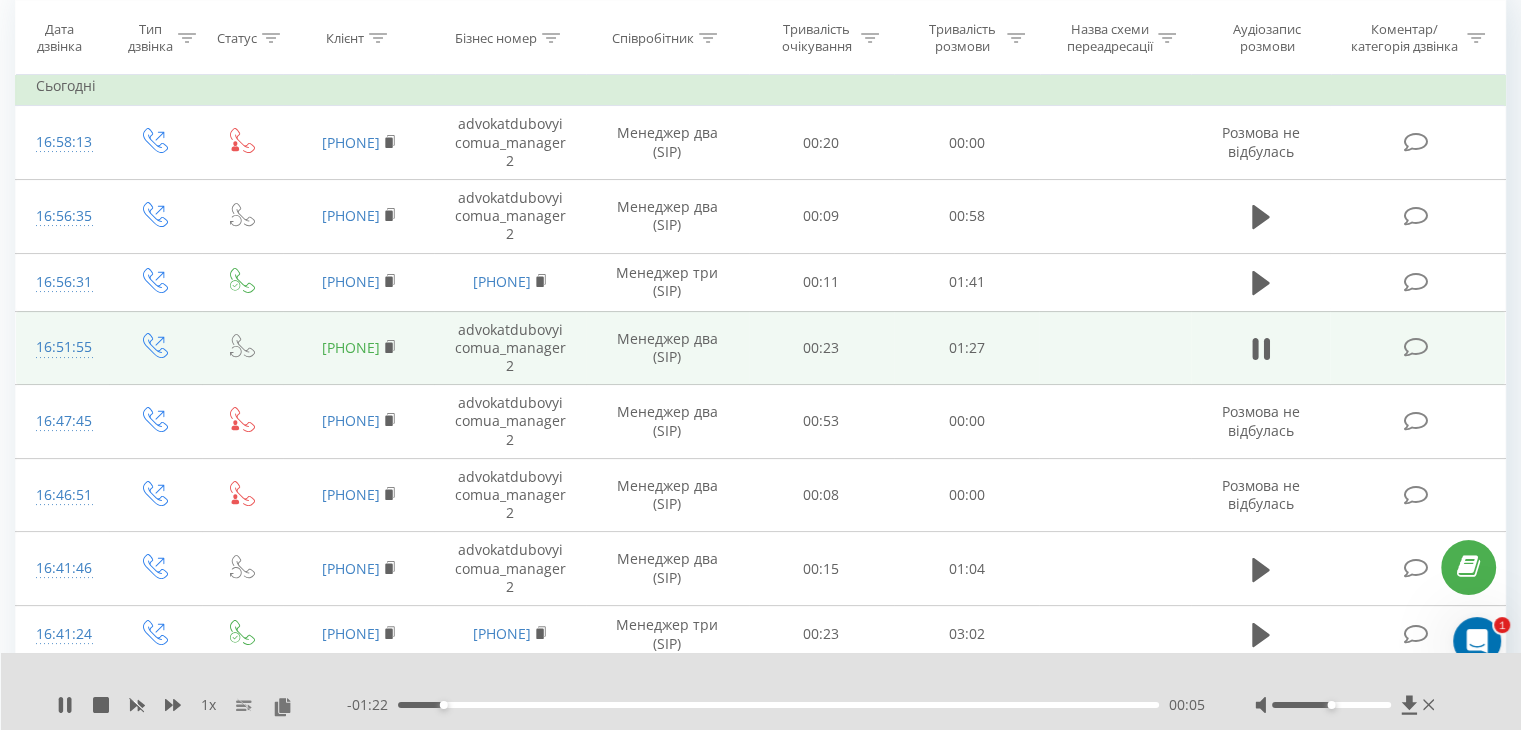 copy on "[PHONE]" 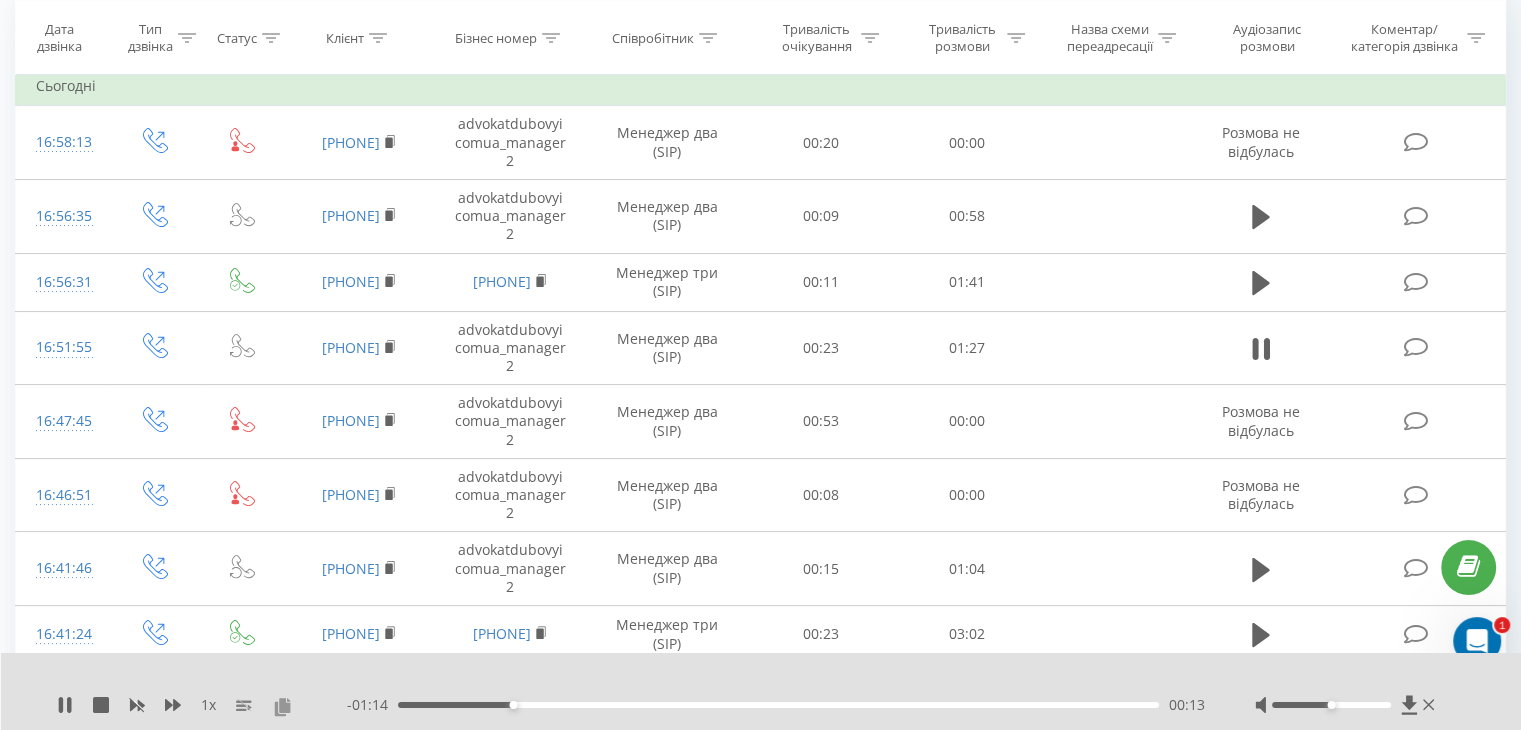 click at bounding box center [282, 706] 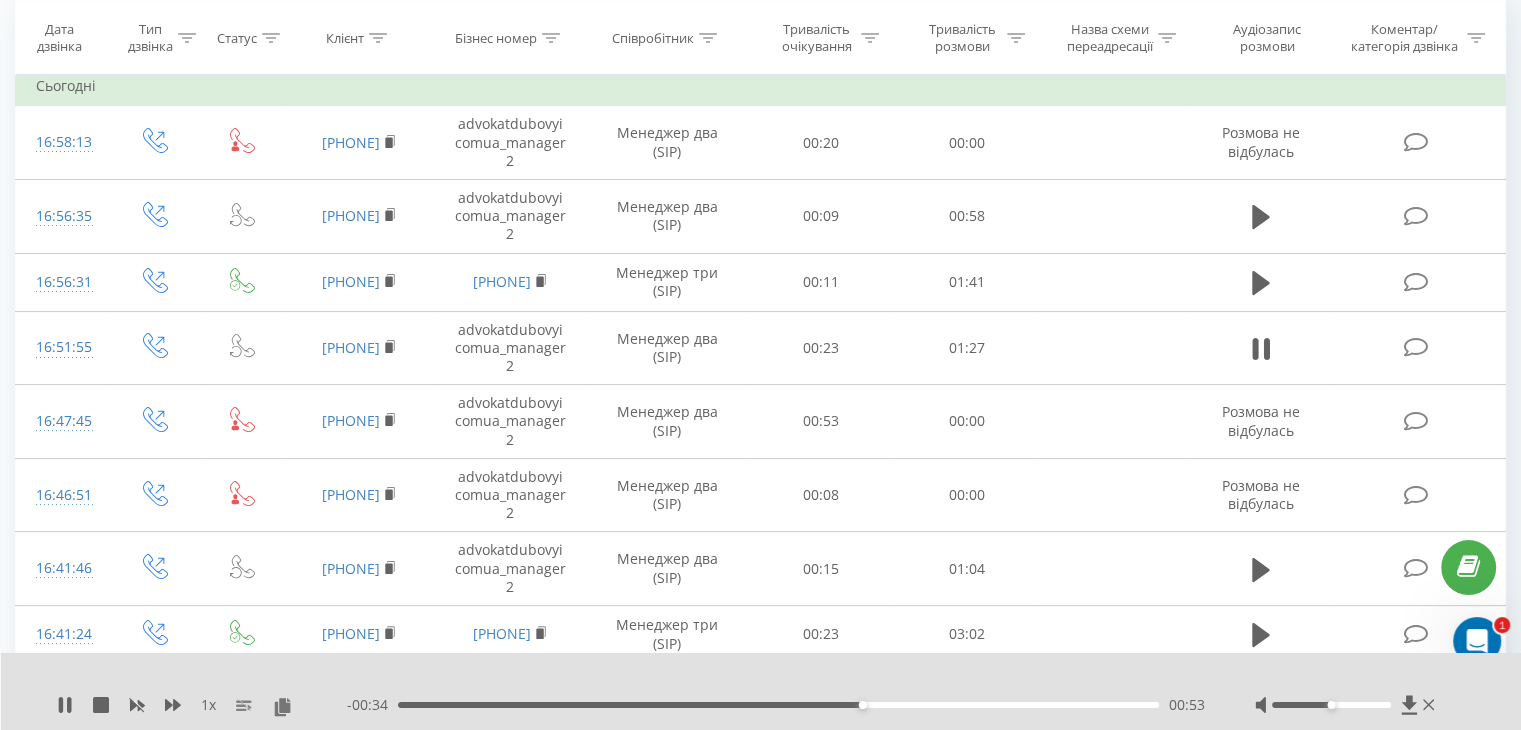 click on "00:53" at bounding box center (778, 705) 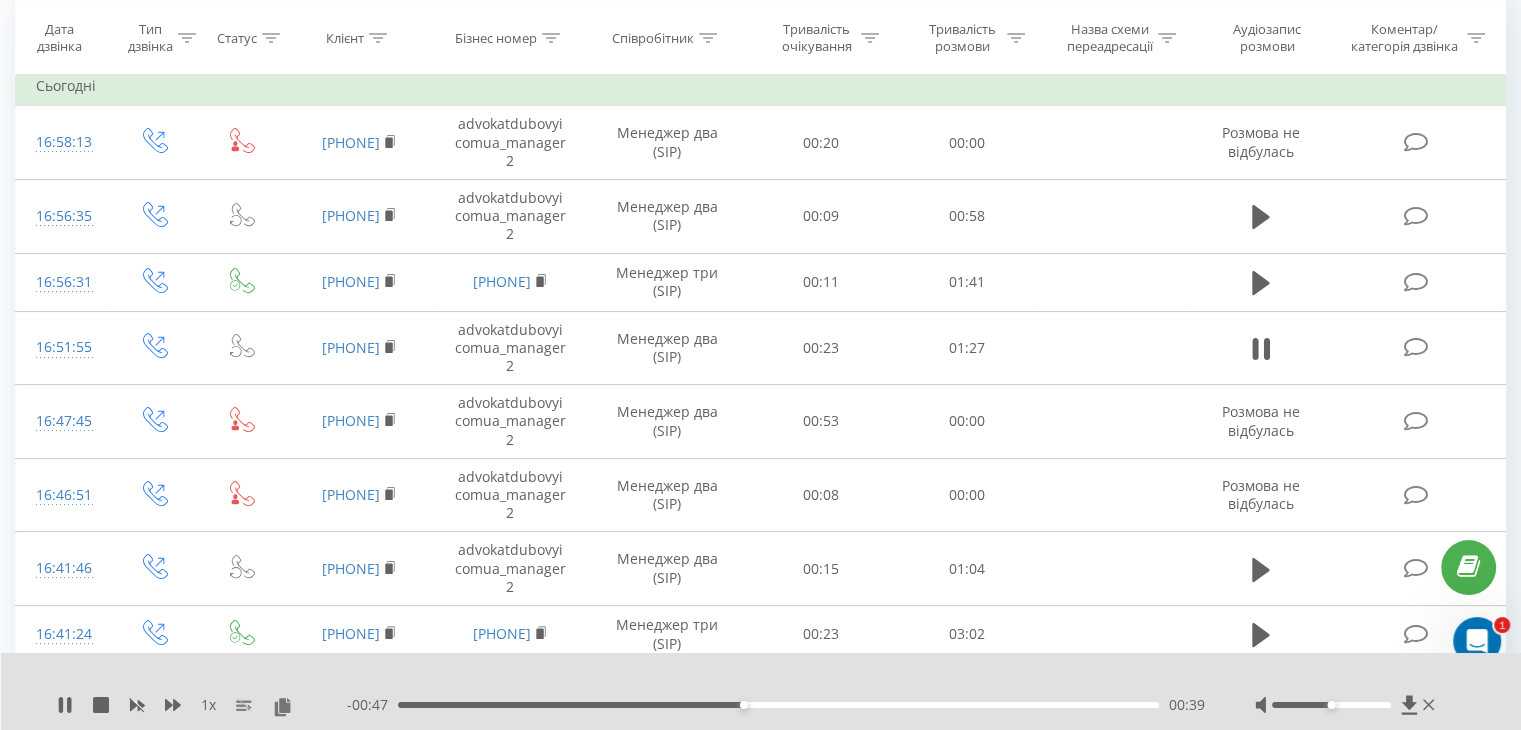 click on "00:39" at bounding box center (778, 705) 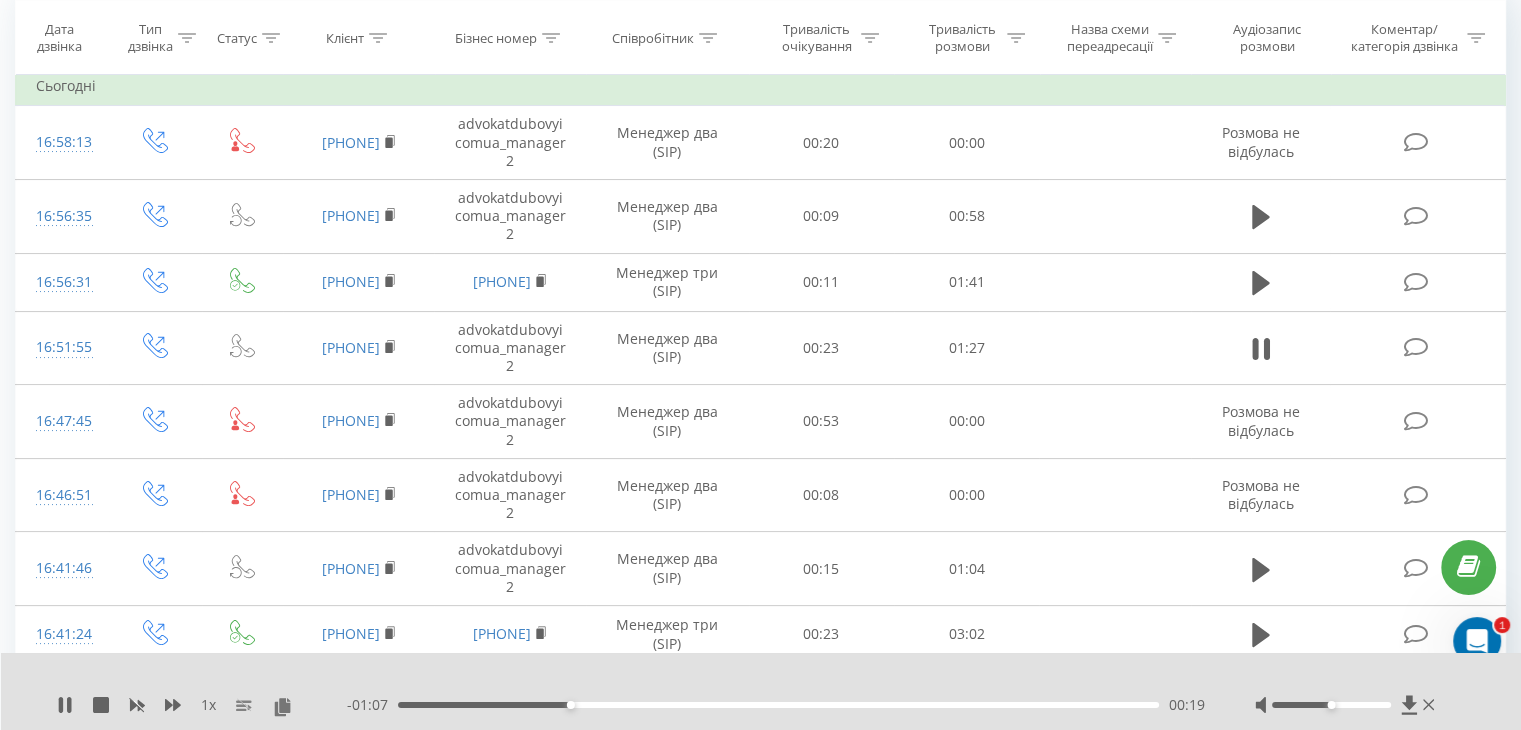 click on "00:19" at bounding box center [778, 705] 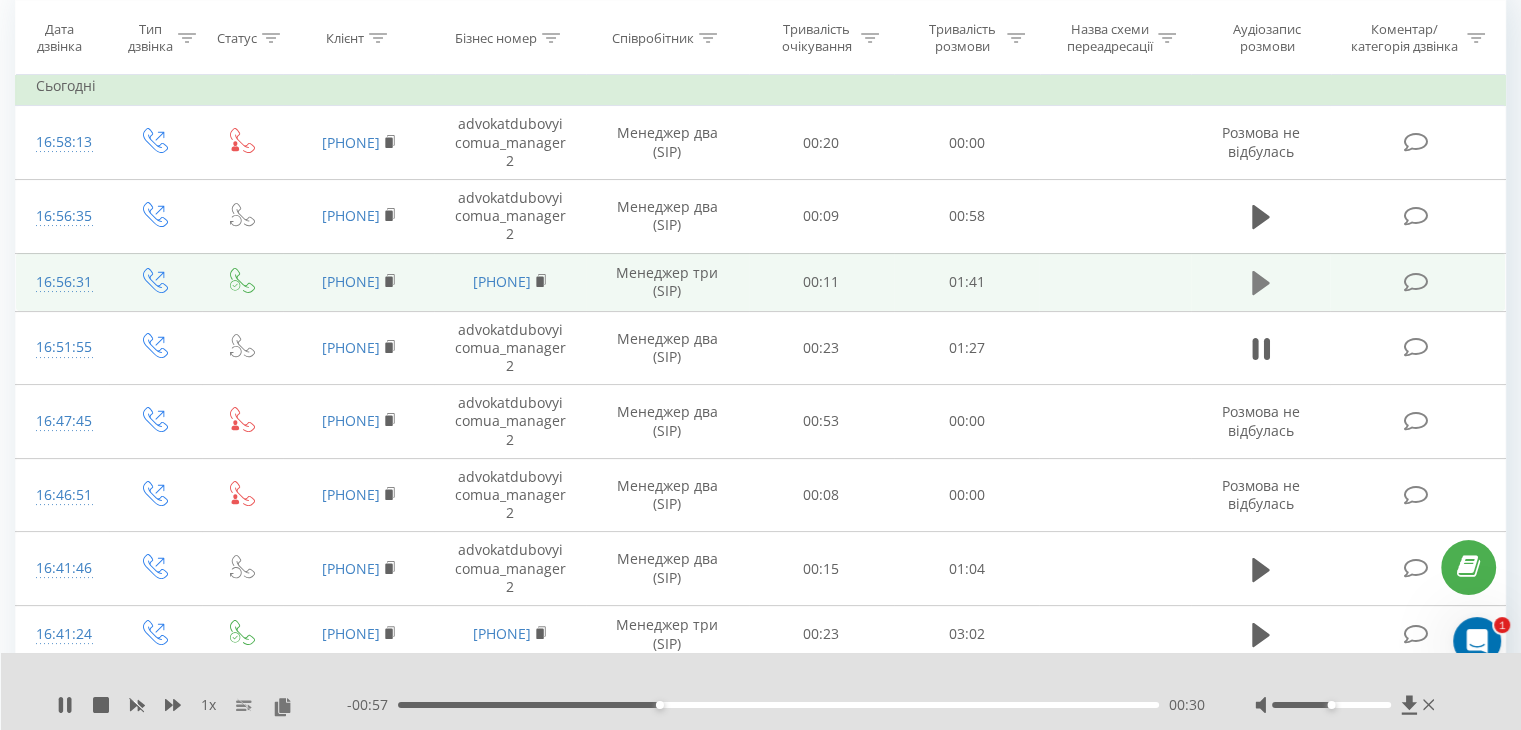 click 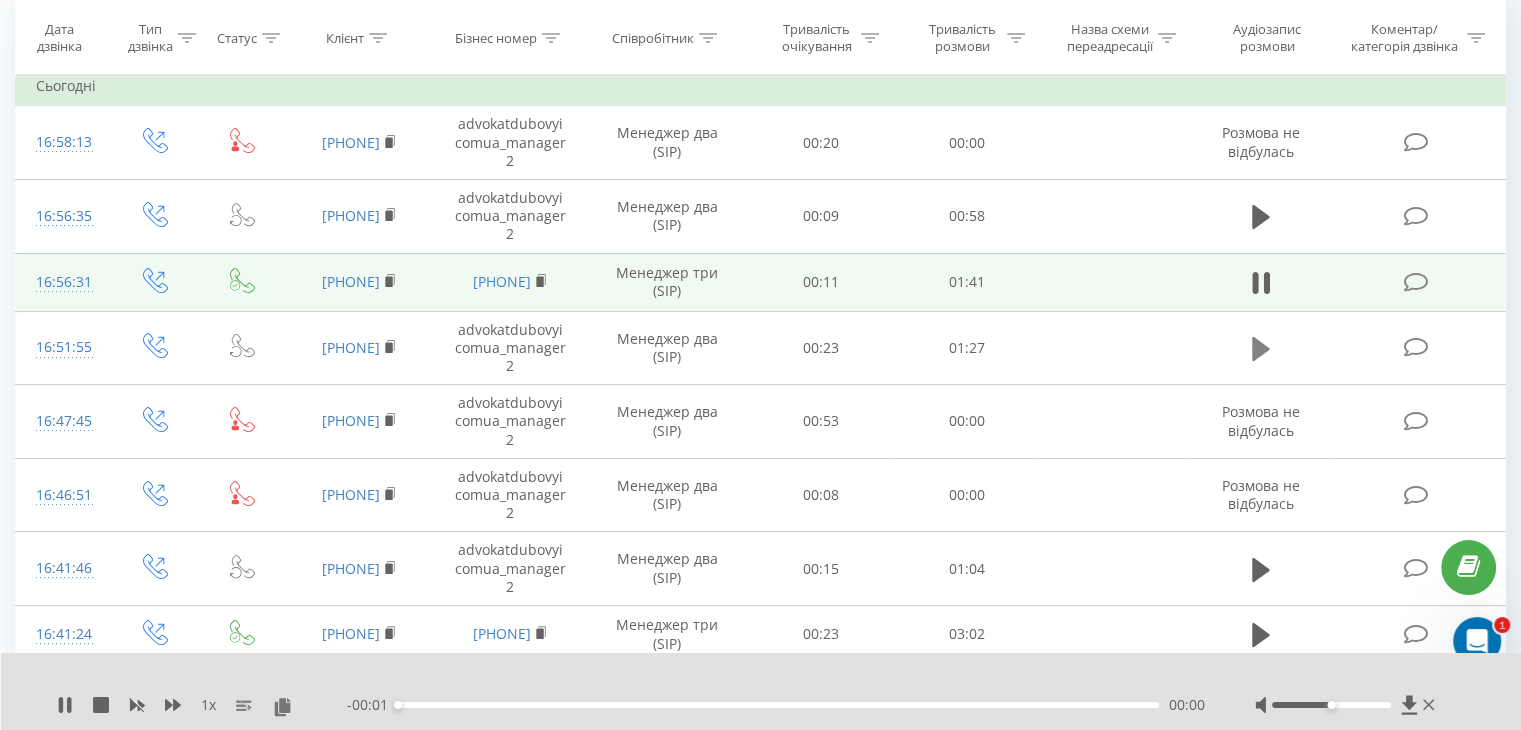 click 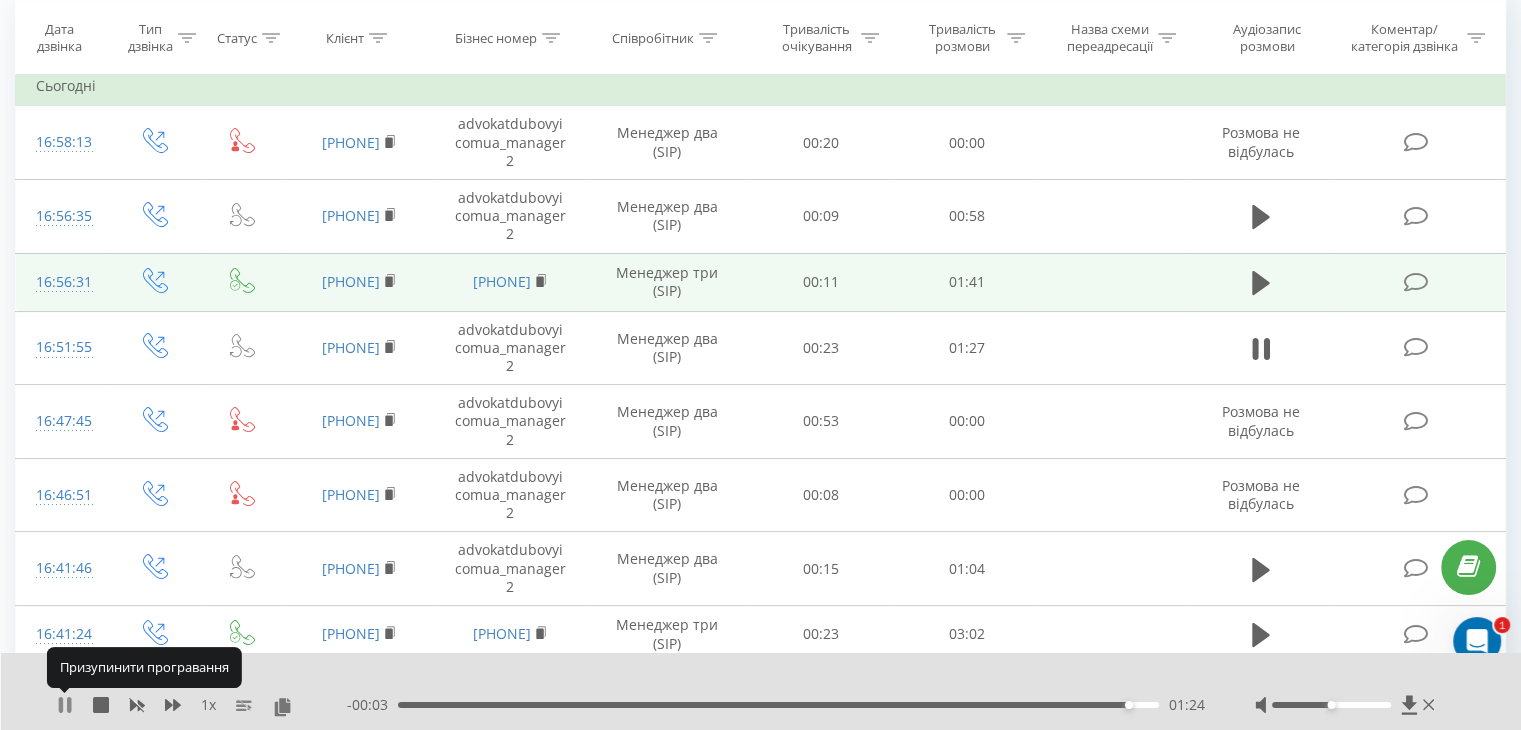 click 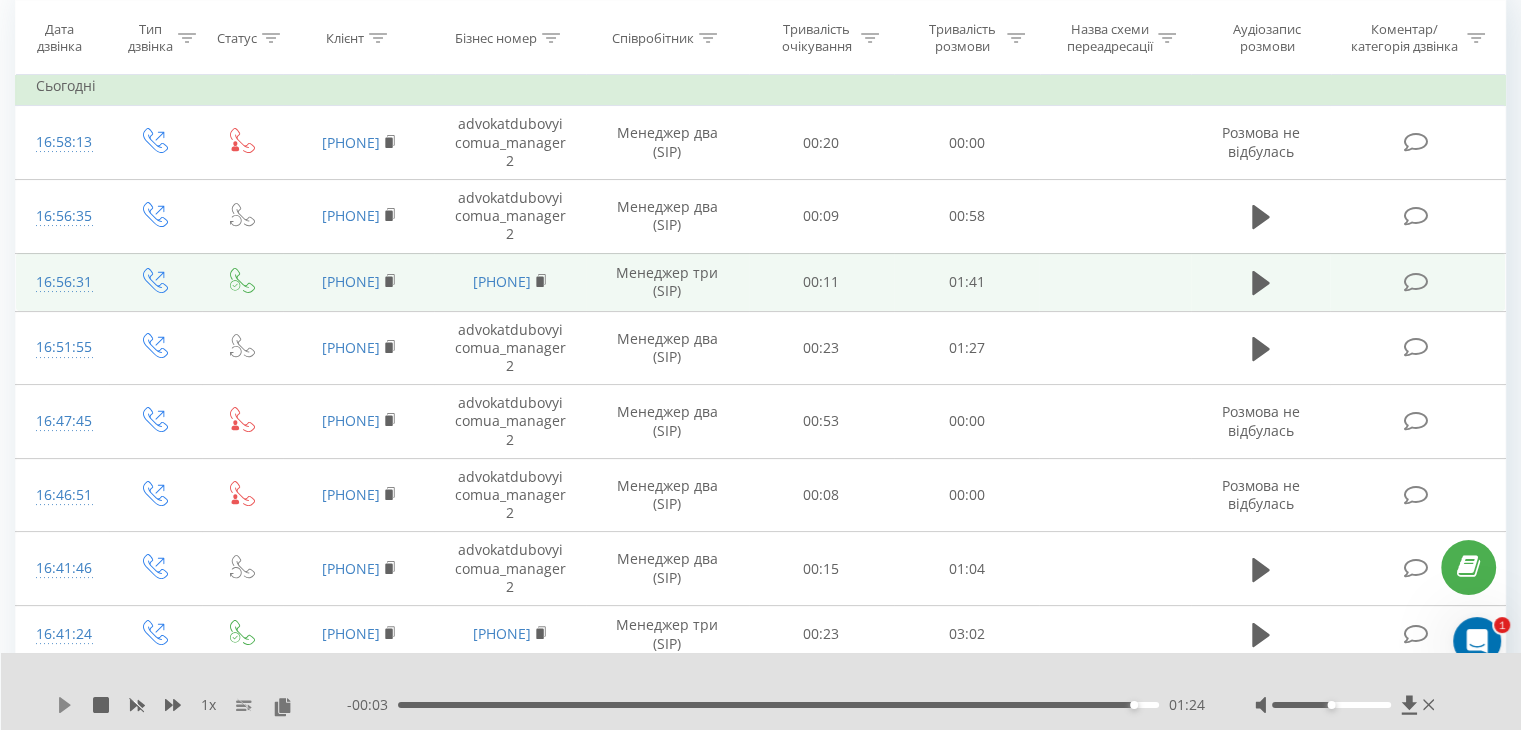 click 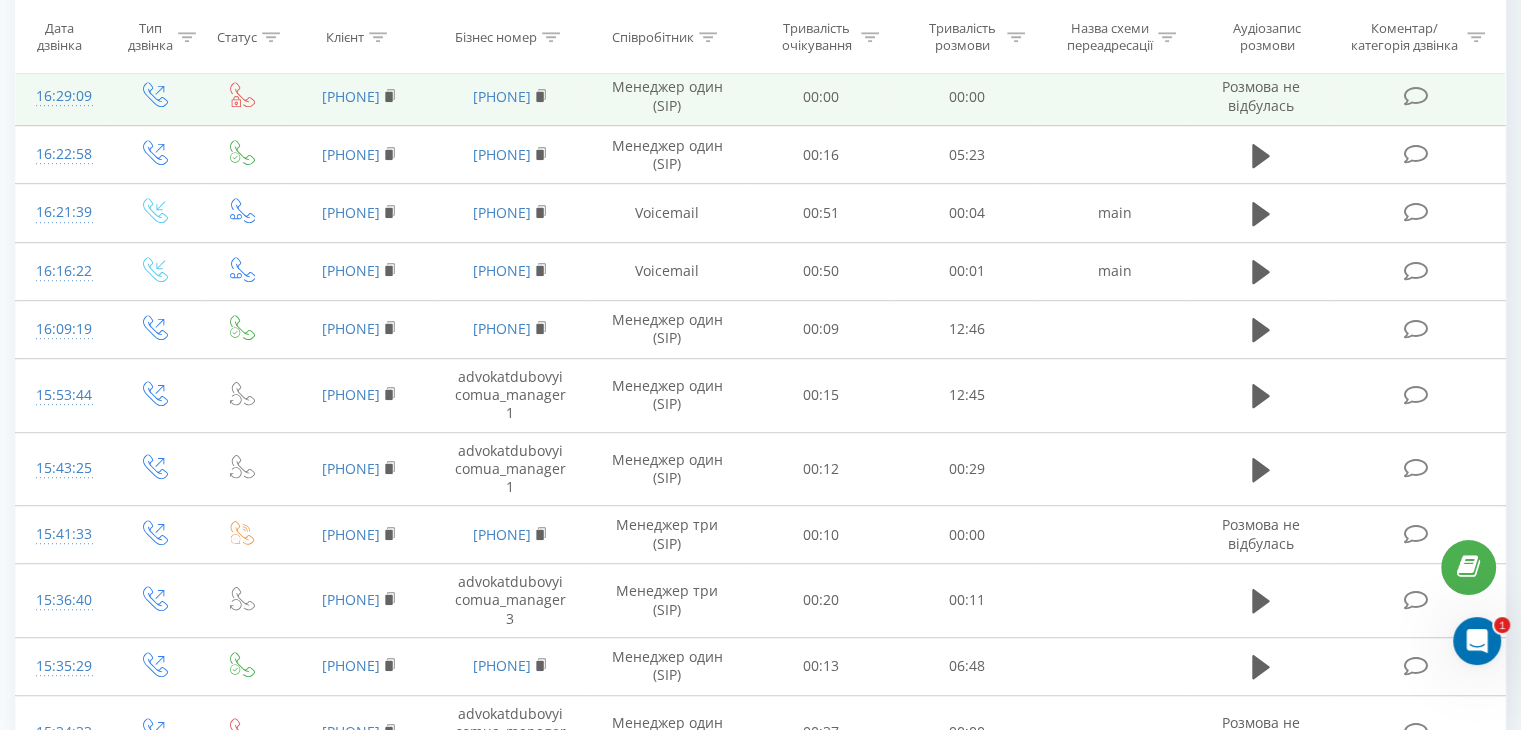 scroll, scrollTop: 1170, scrollLeft: 0, axis: vertical 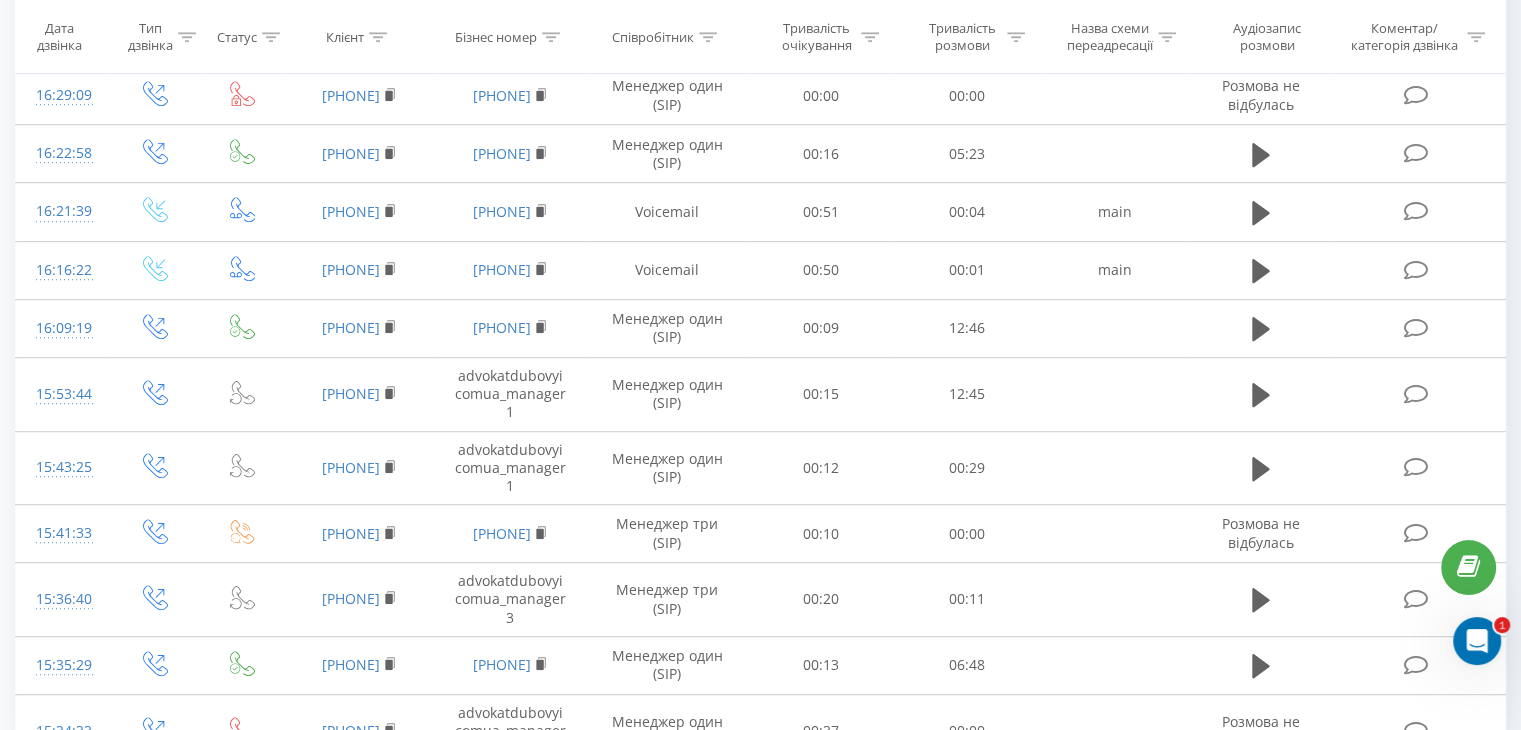 click on "2" at bounding box center (1209, 891) 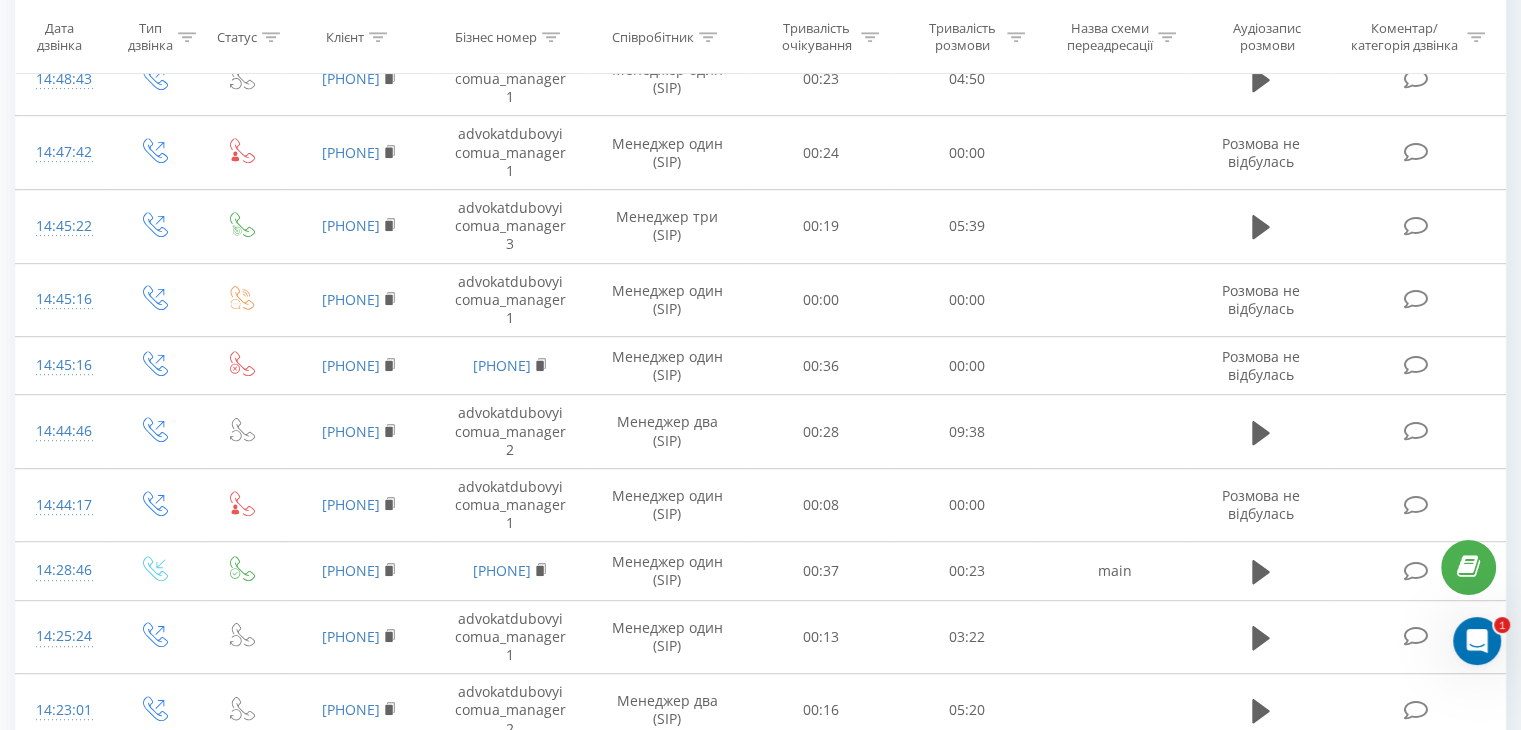 scroll, scrollTop: 1093, scrollLeft: 0, axis: vertical 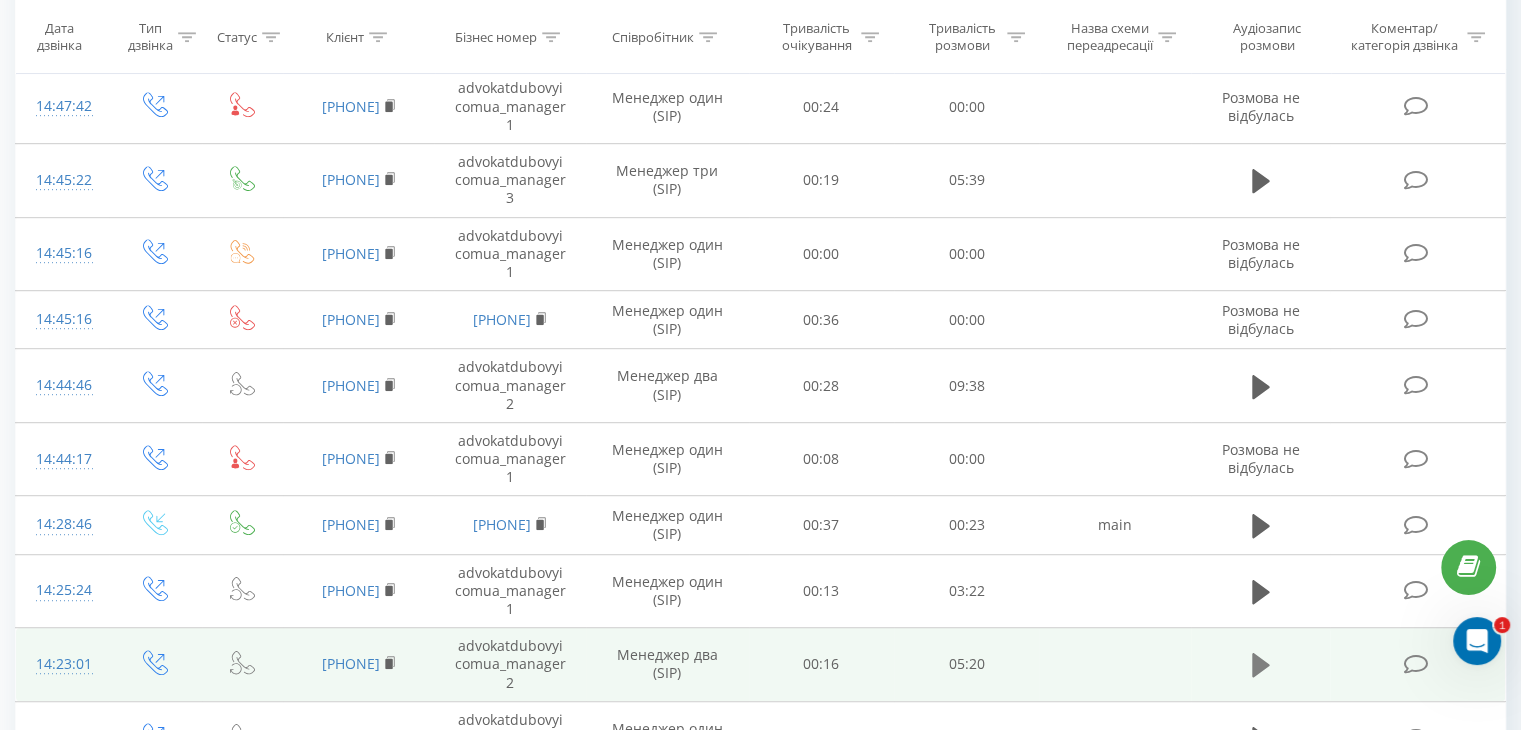 click 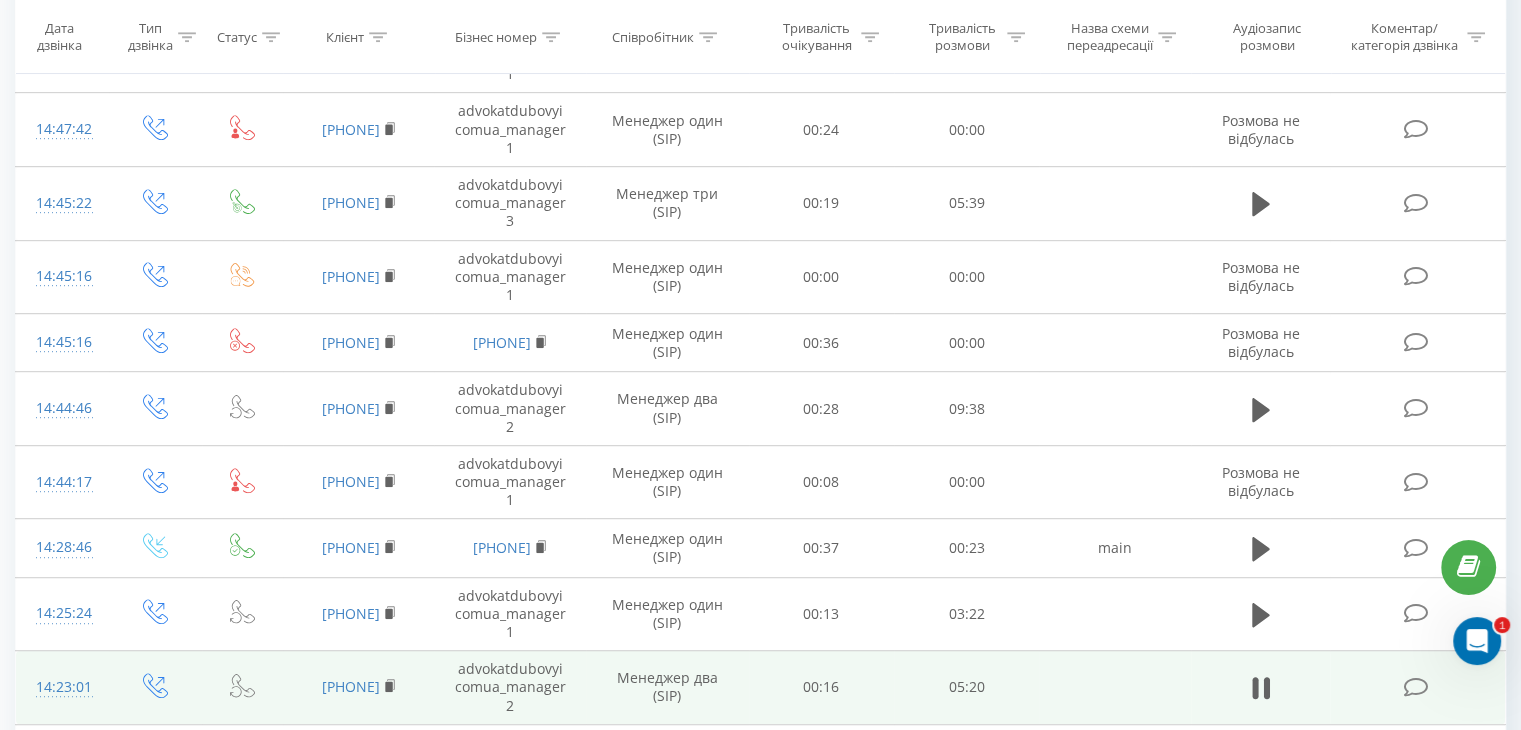 scroll, scrollTop: 1170, scrollLeft: 0, axis: vertical 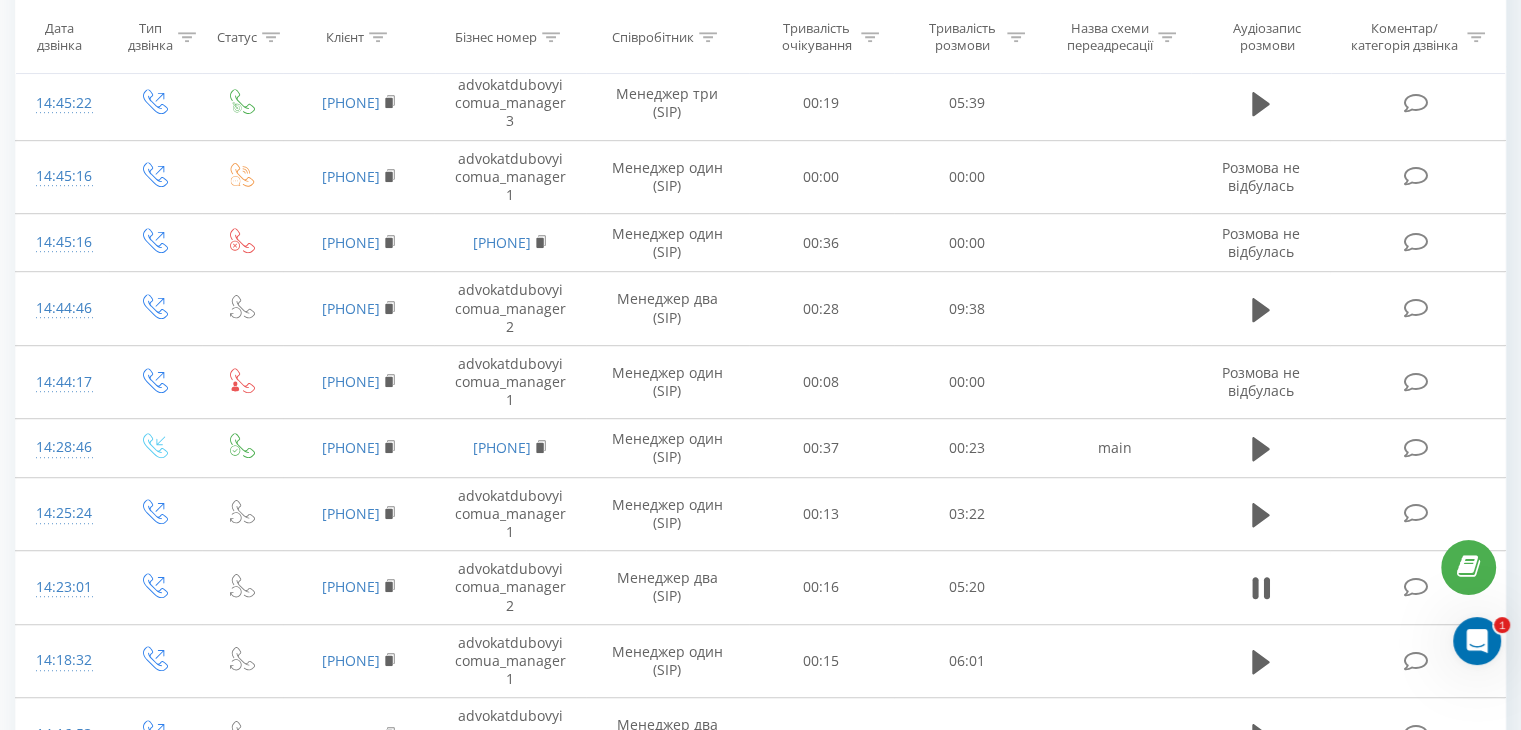 click on "- 04:57 00:16   00:16" at bounding box center (775, 913) 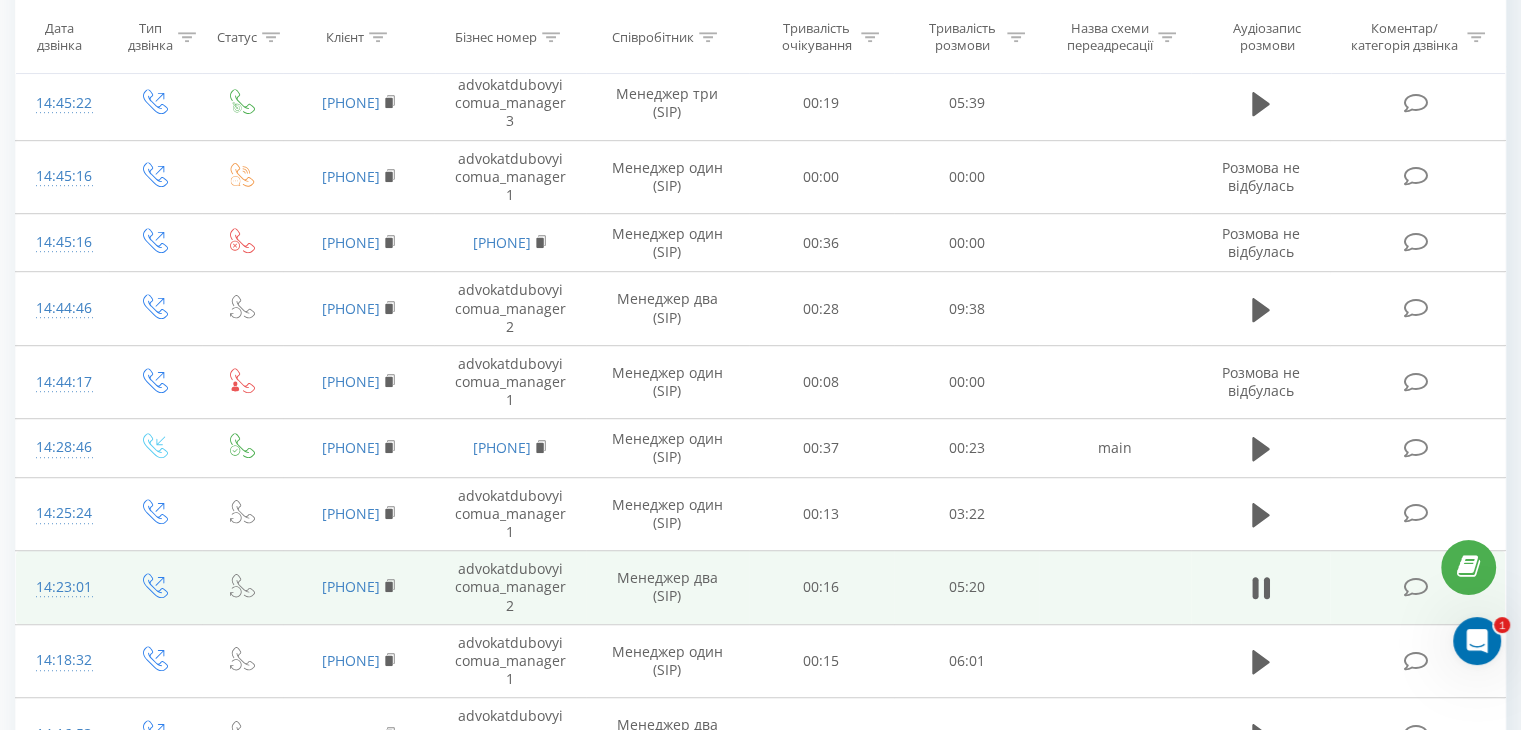 drag, startPoint x: 288, startPoint y: 365, endPoint x: 411, endPoint y: 367, distance: 123.01626 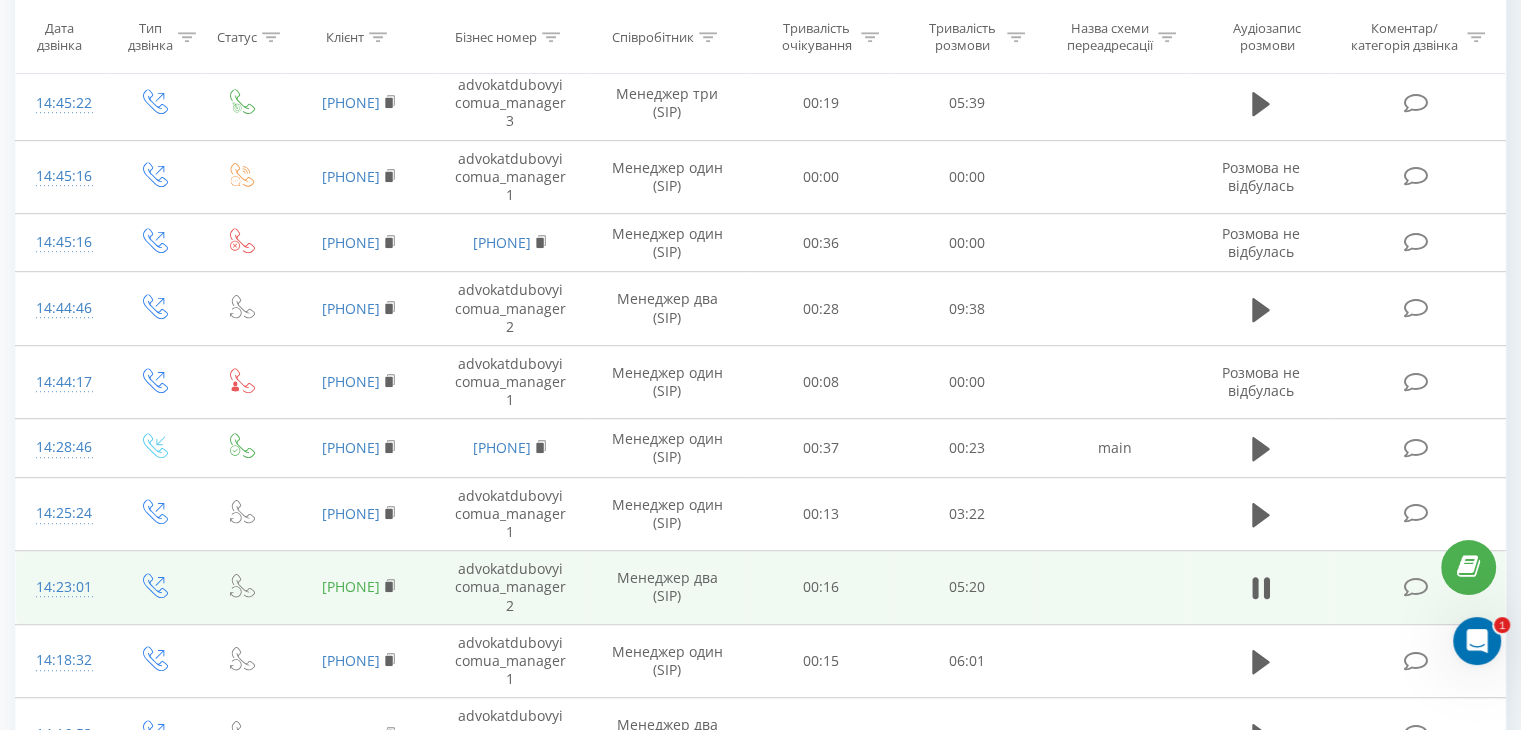copy on "[PHONE]" 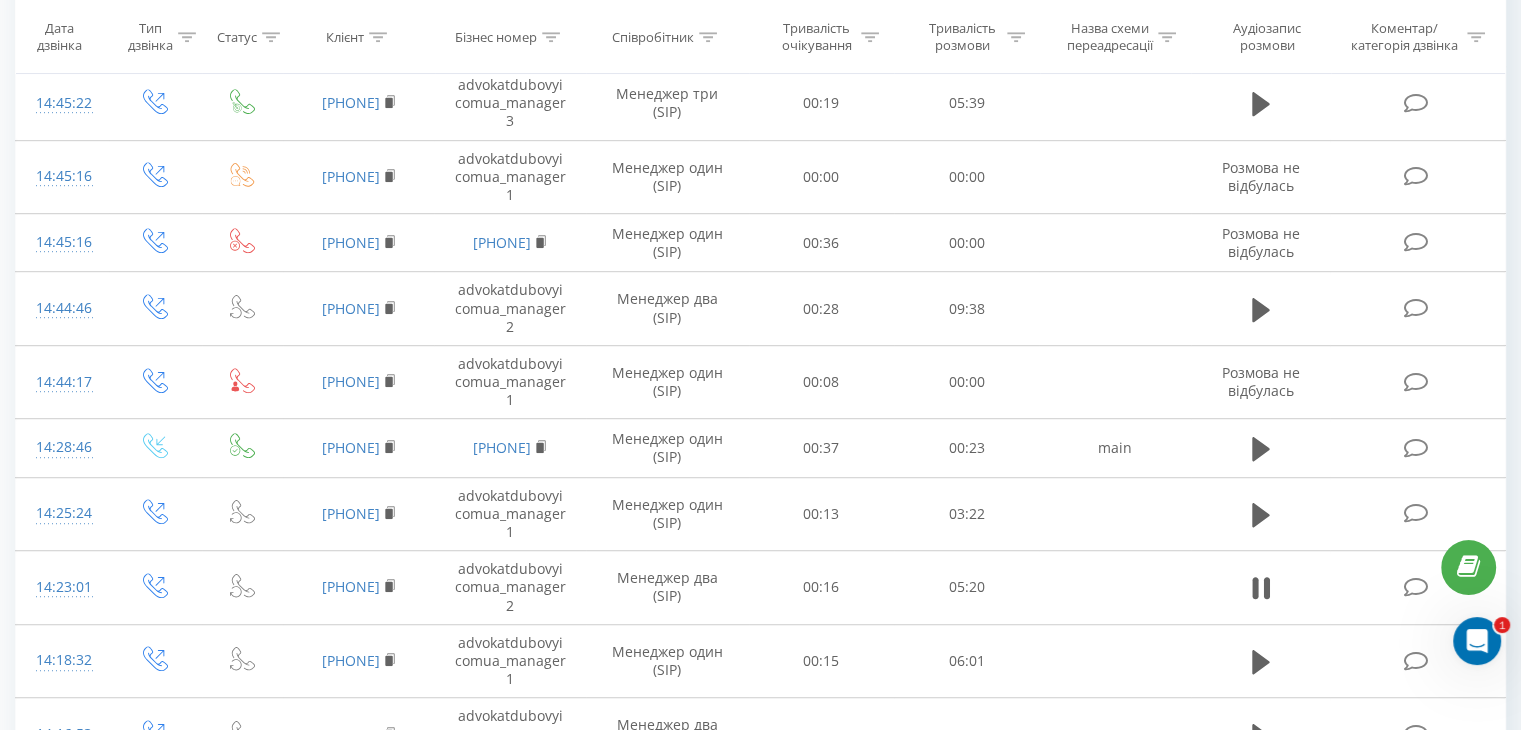 click at bounding box center (282, 914) 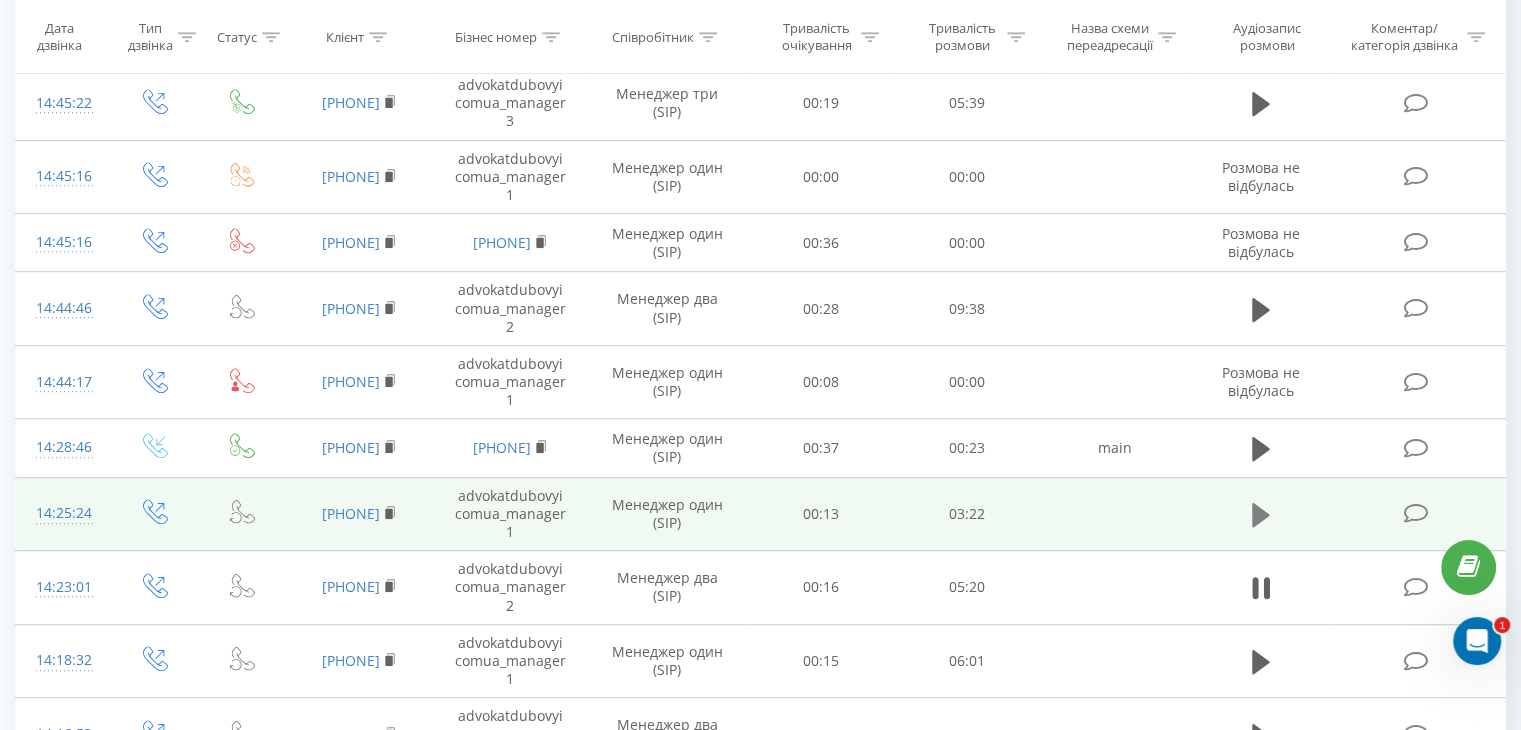 click 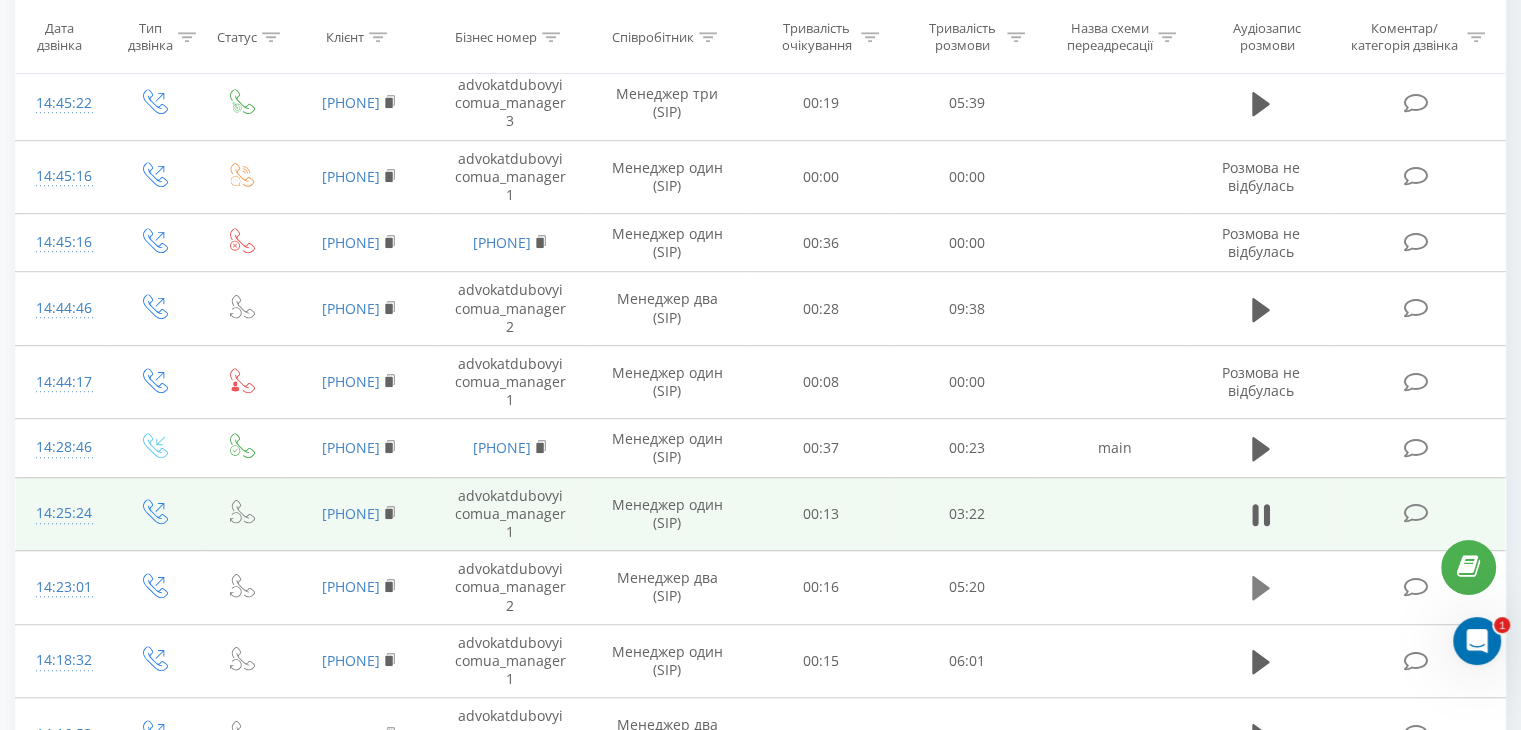 click 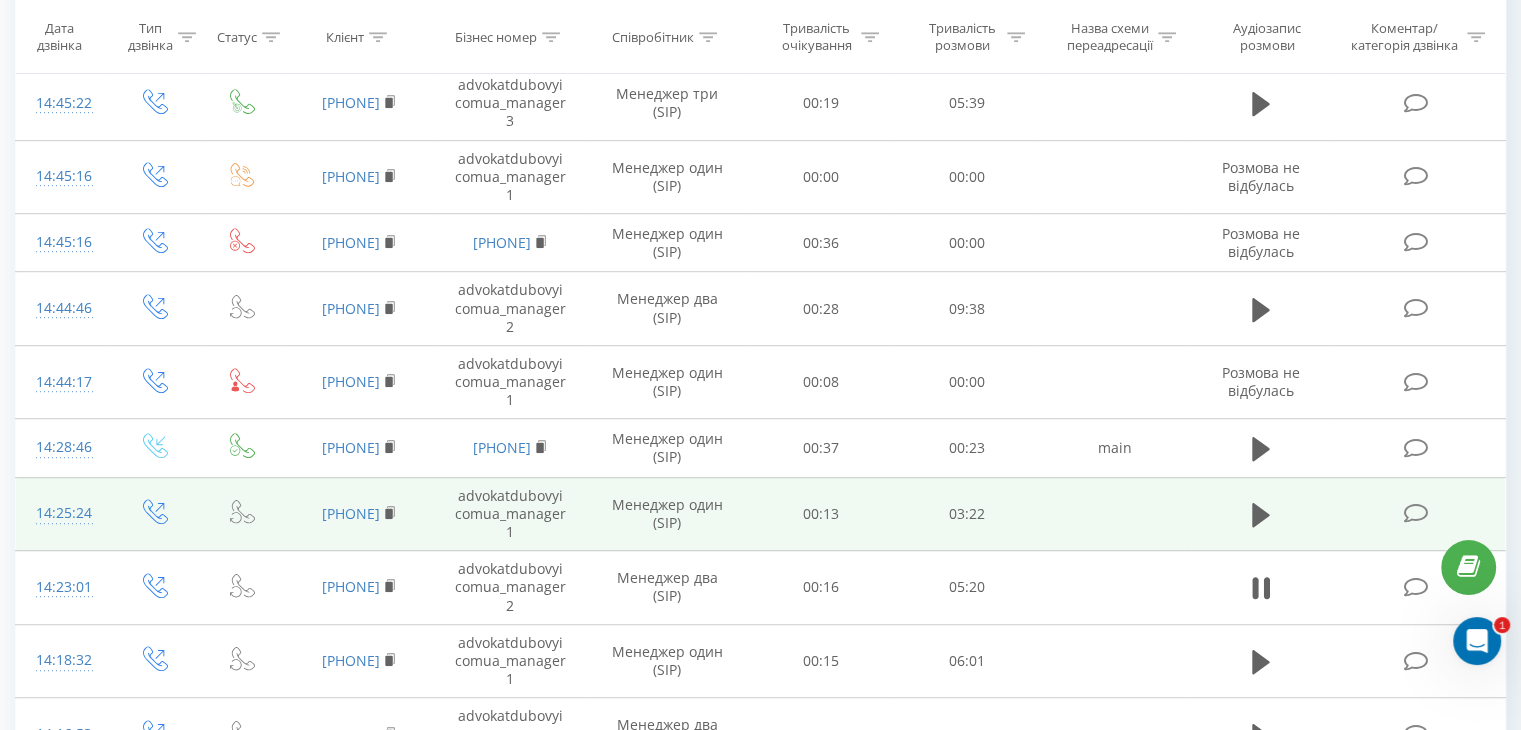 click 